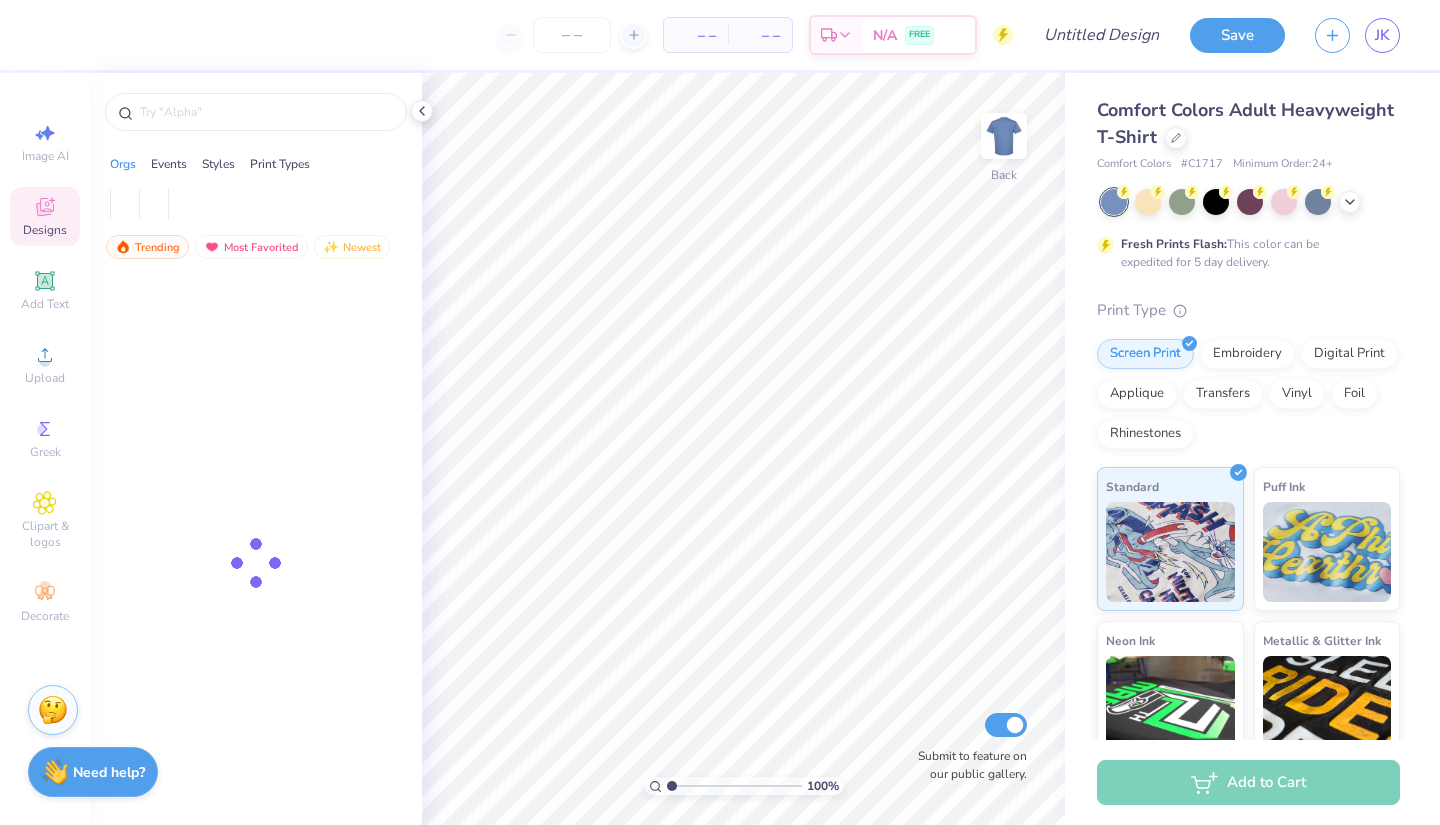 scroll, scrollTop: 0, scrollLeft: 0, axis: both 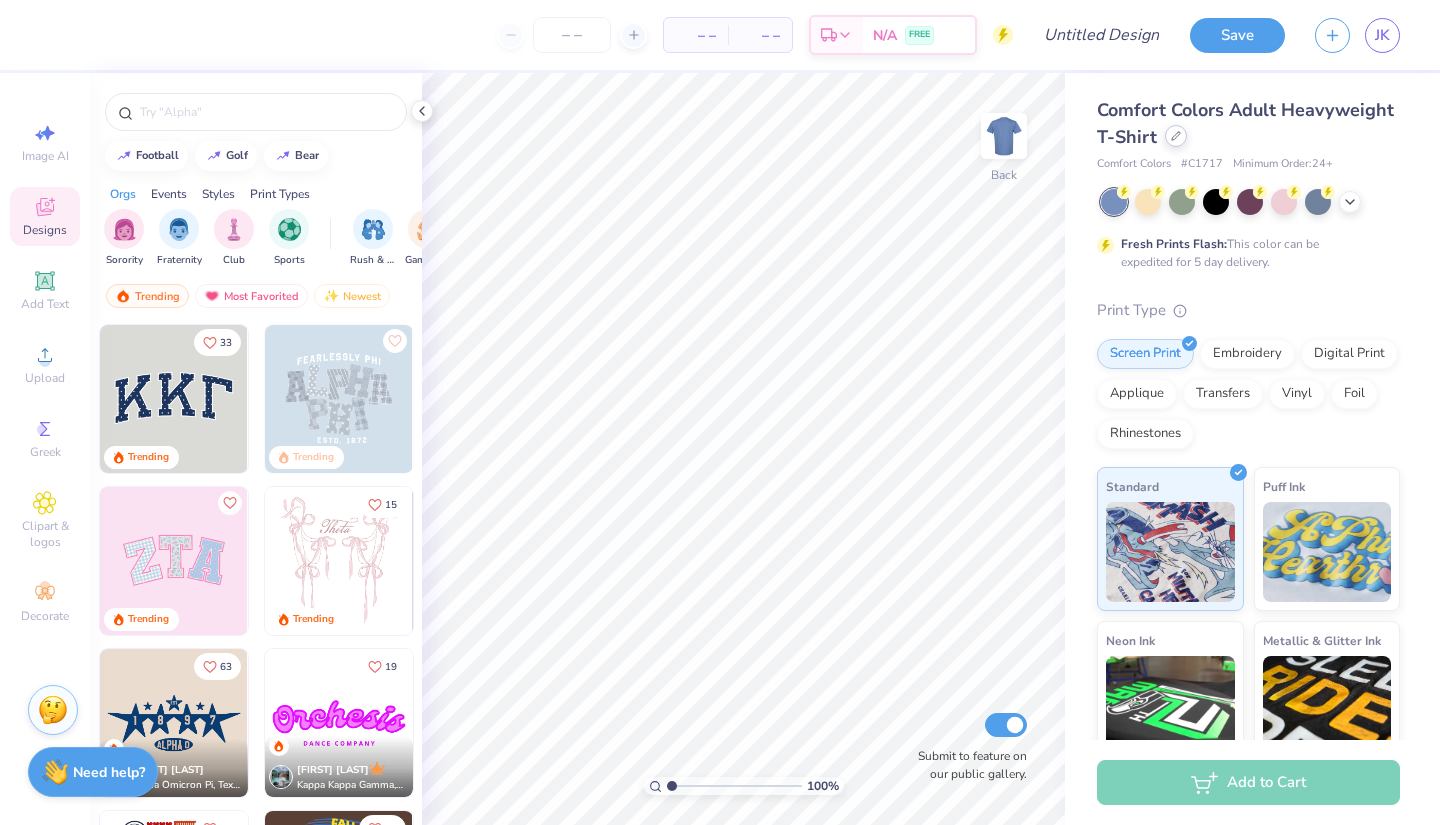 click at bounding box center [1176, 136] 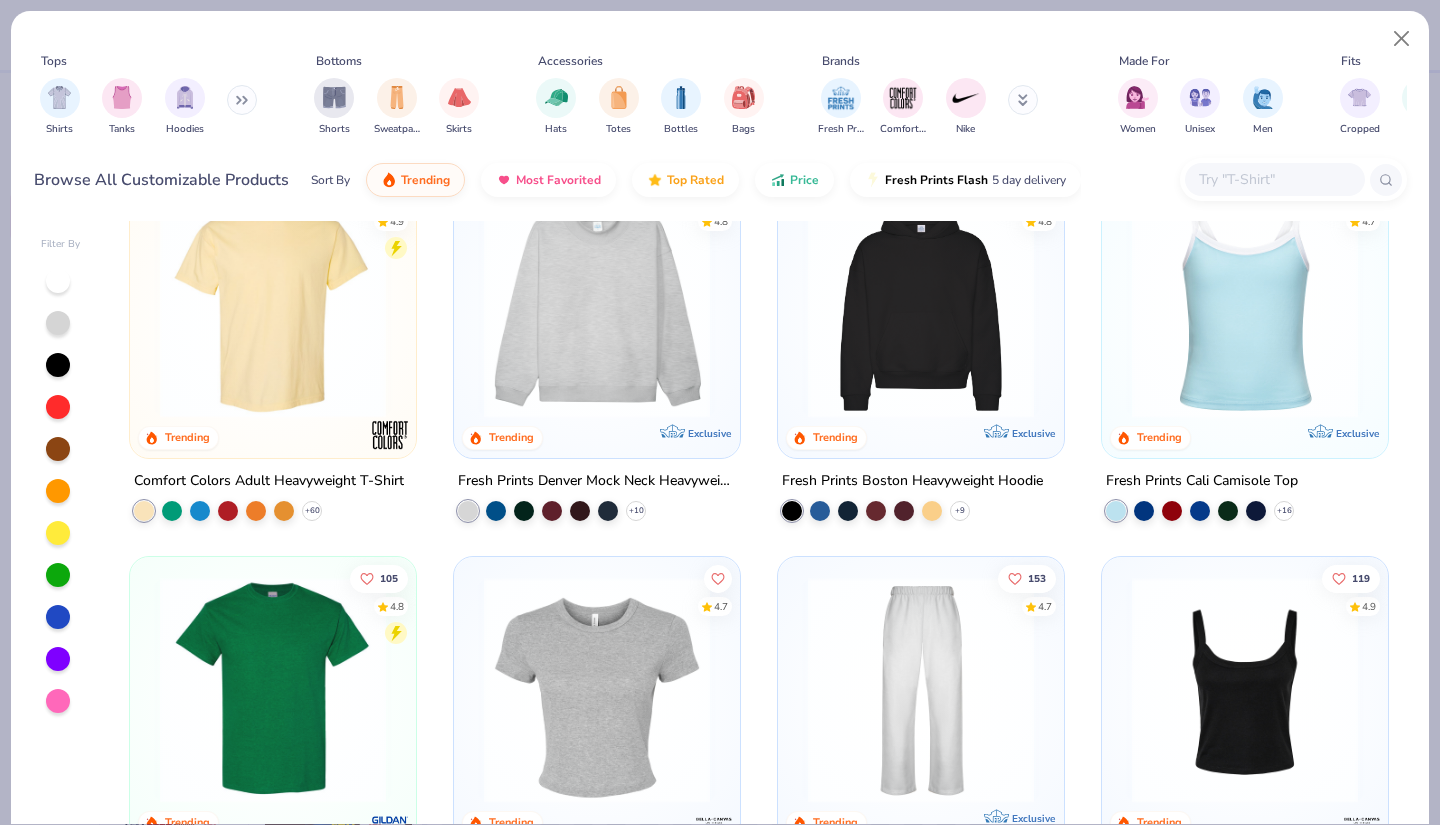 scroll, scrollTop: 0, scrollLeft: 0, axis: both 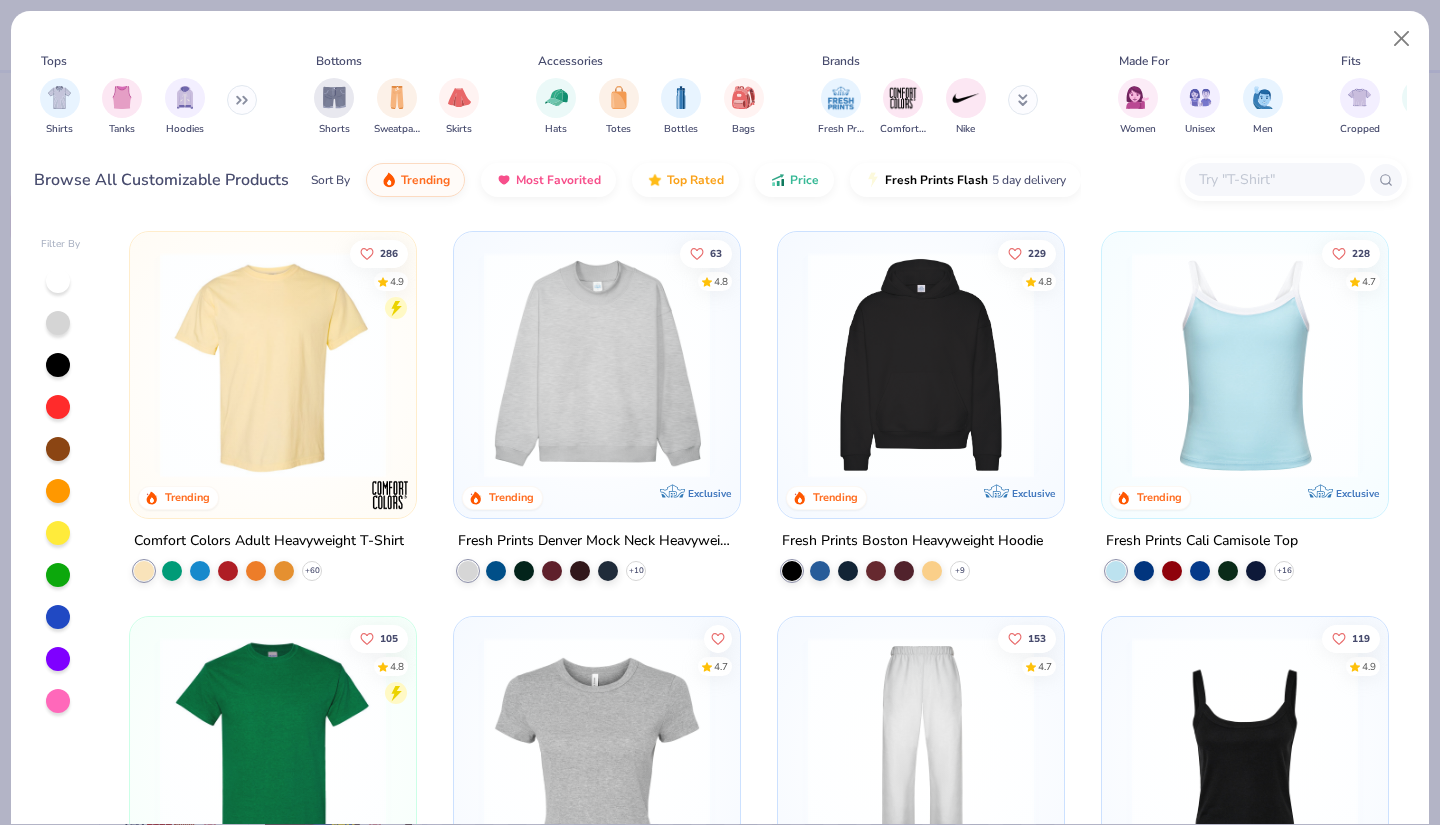 click at bounding box center (597, 365) 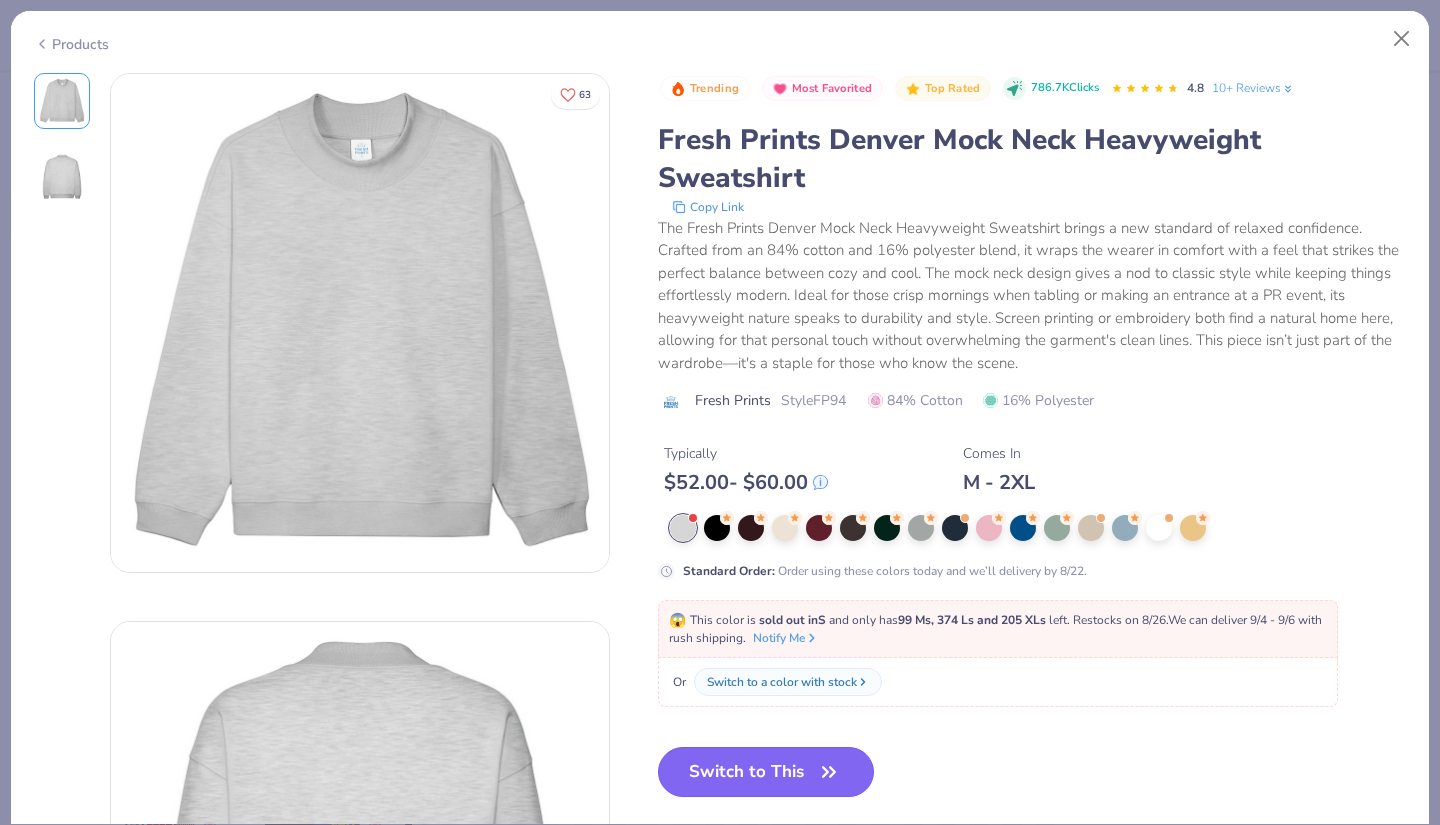click on "Switch to This" at bounding box center [766, 772] 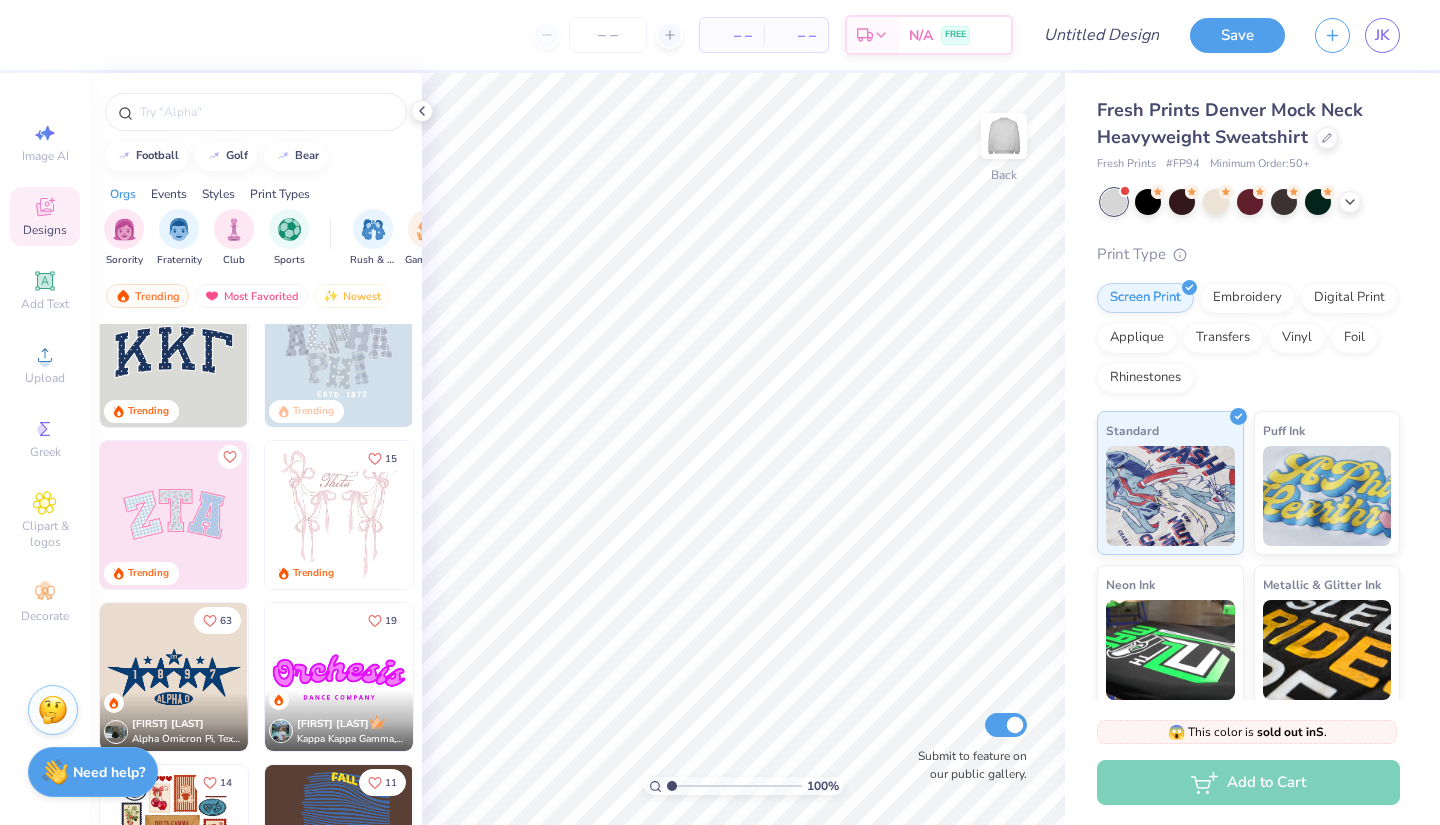 scroll, scrollTop: 46, scrollLeft: 0, axis: vertical 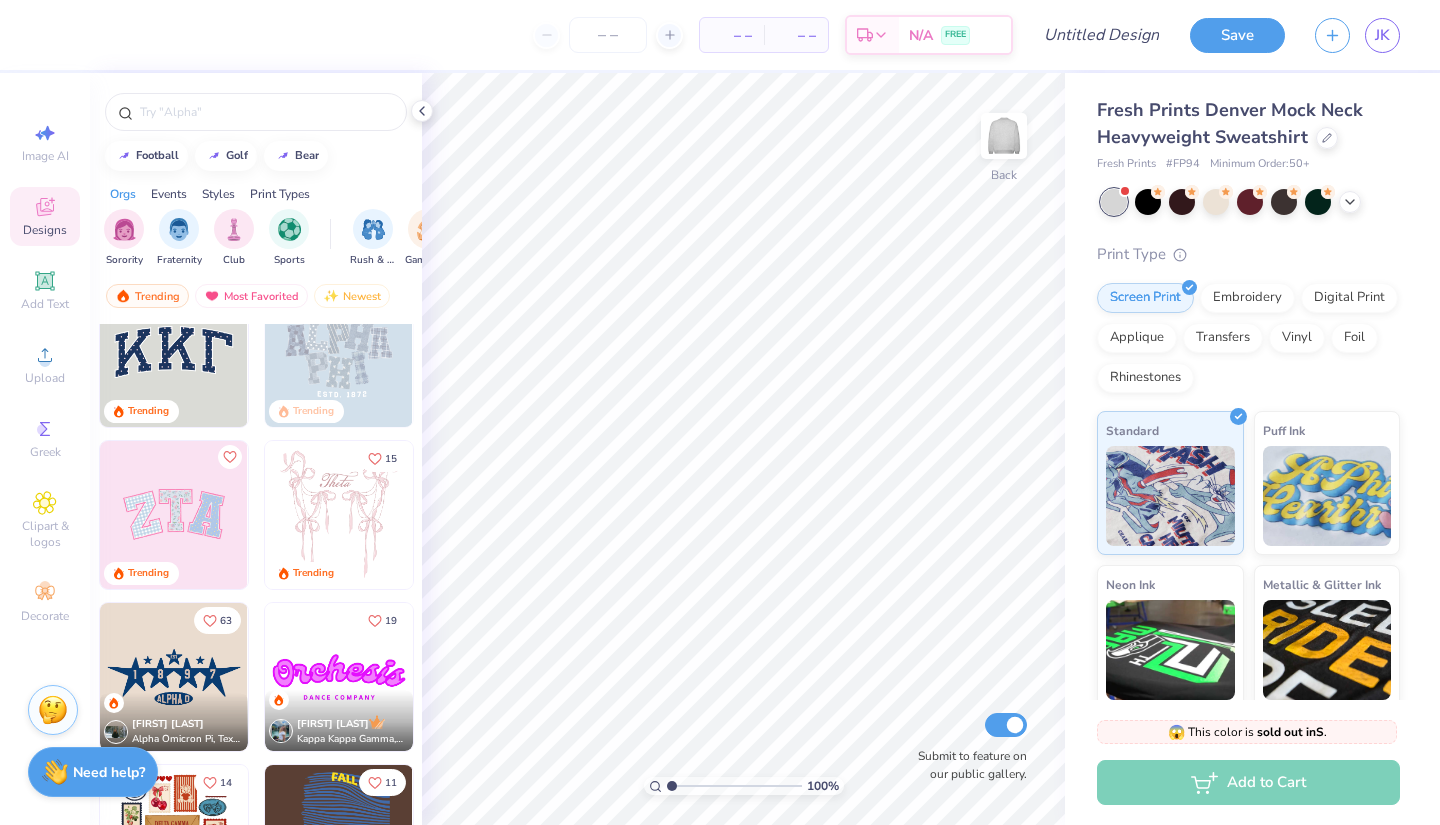click at bounding box center [174, 353] 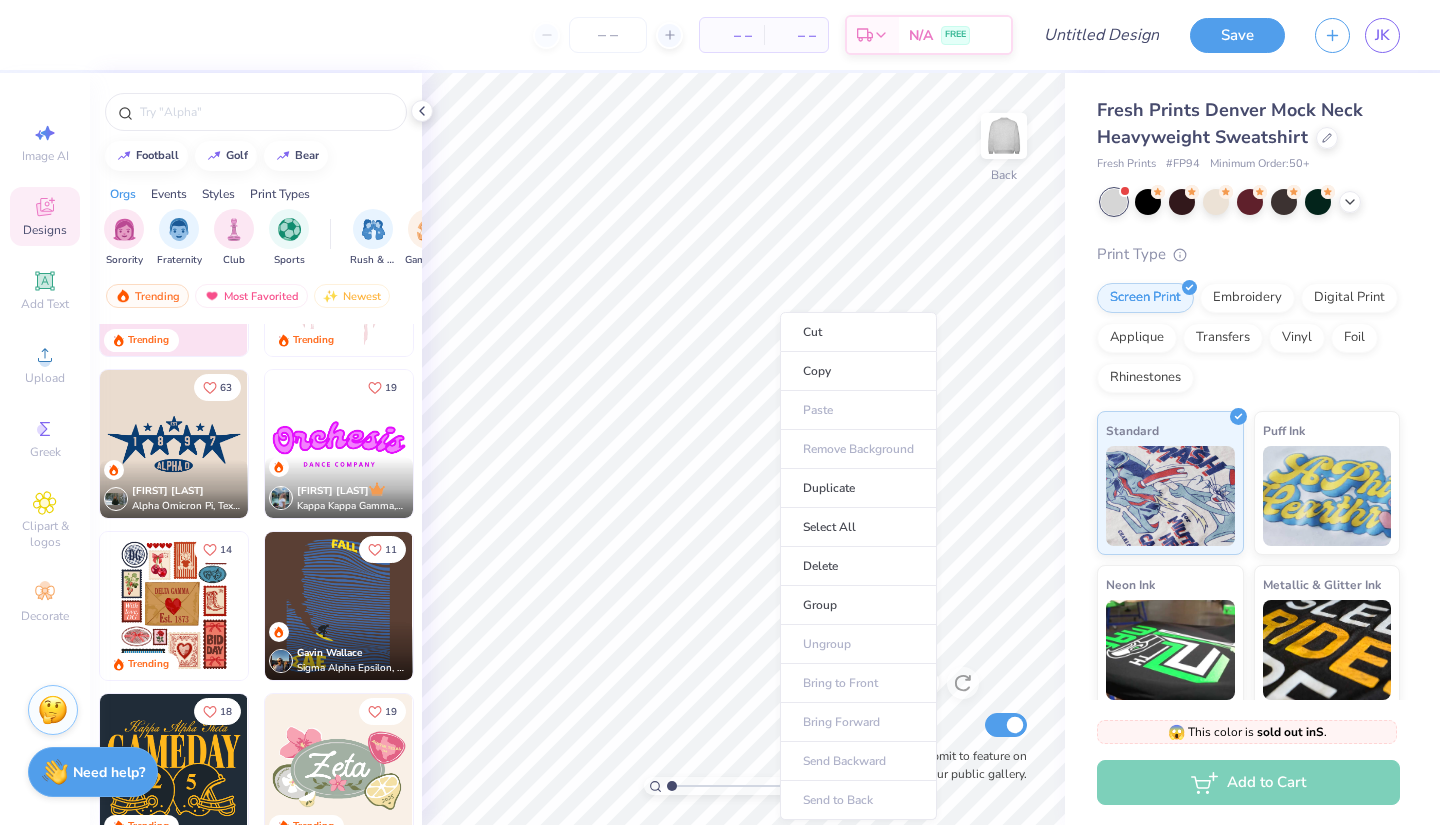 scroll, scrollTop: 280, scrollLeft: 0, axis: vertical 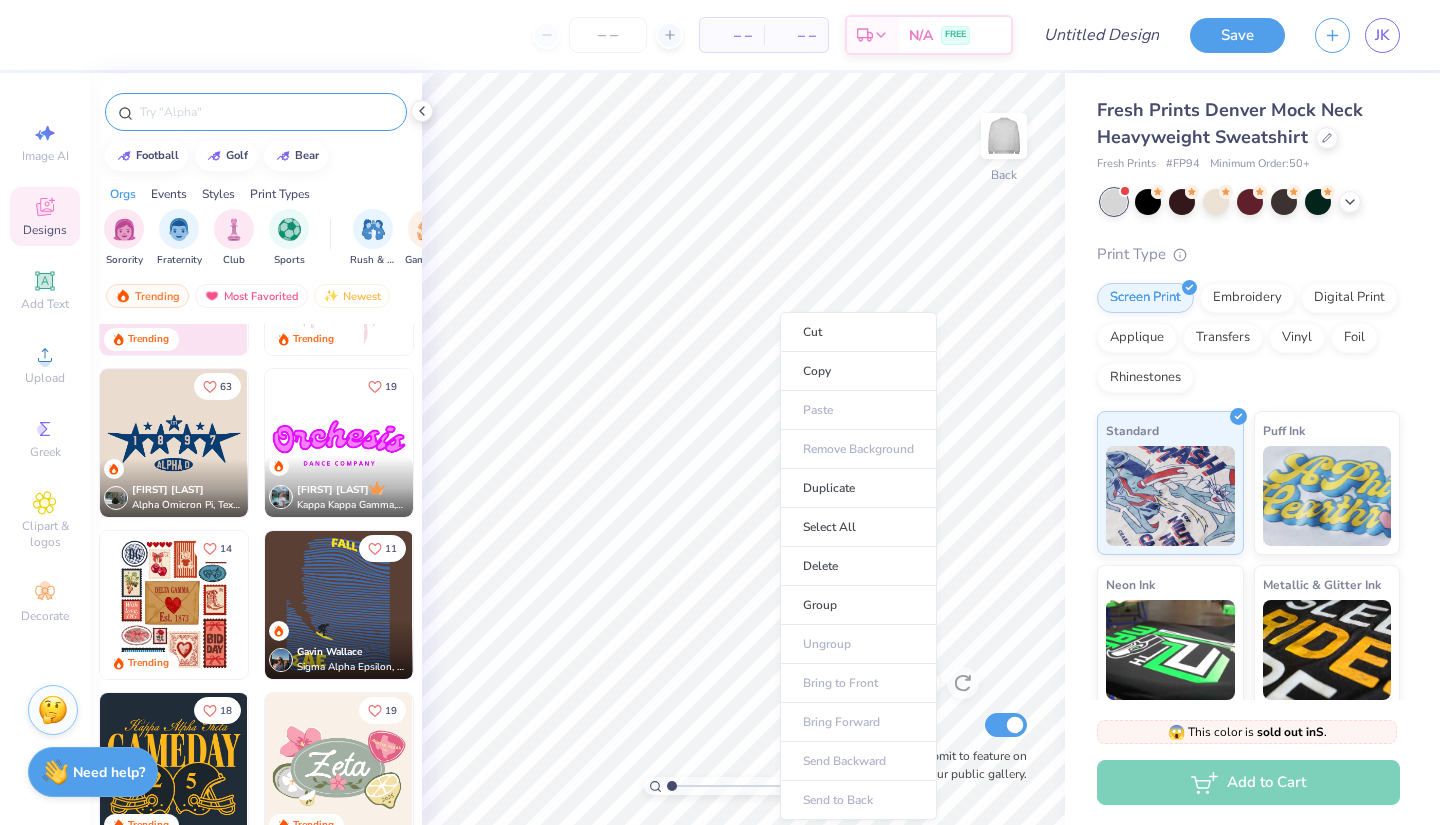click at bounding box center (256, 112) 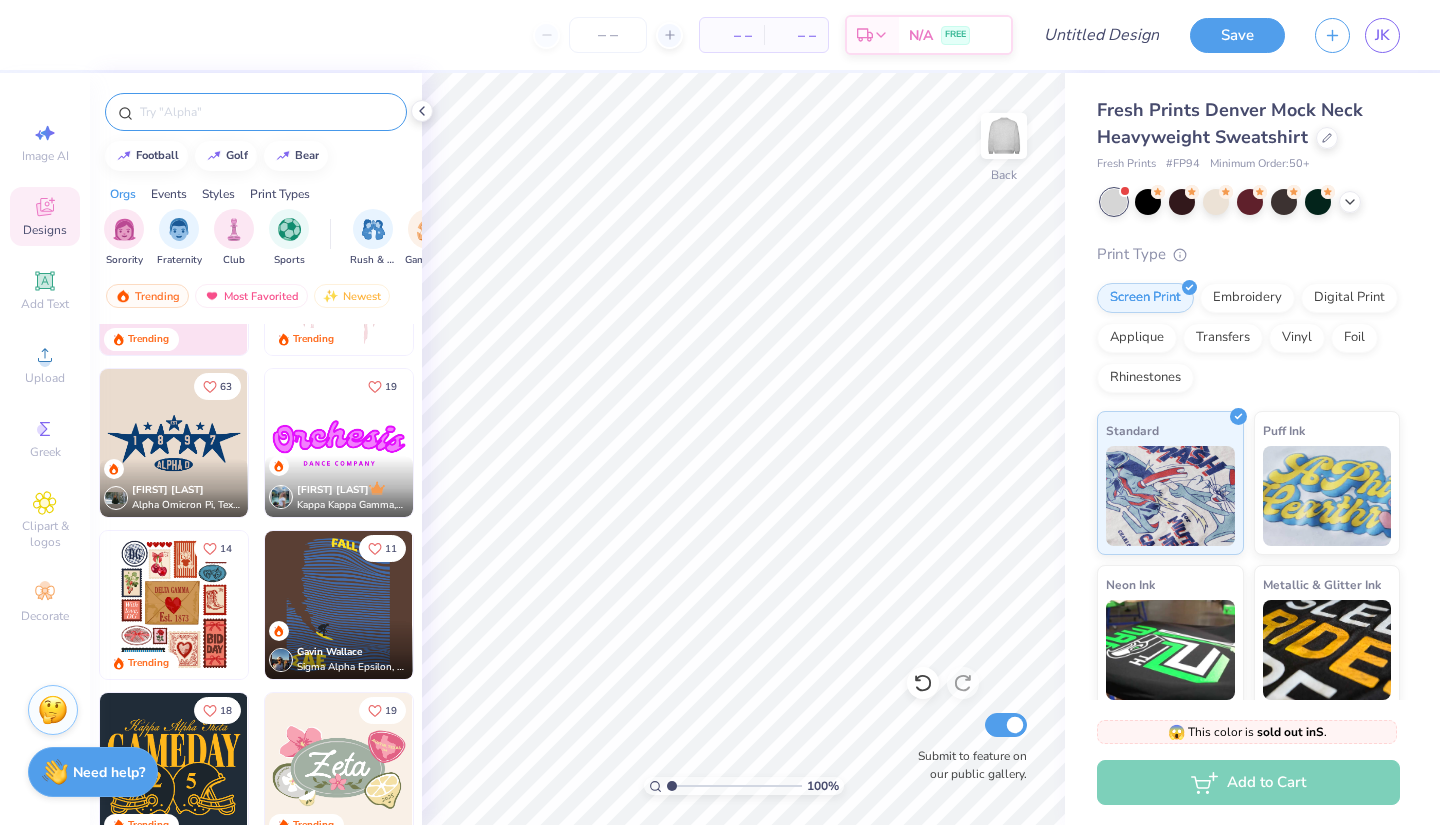 click at bounding box center (266, 112) 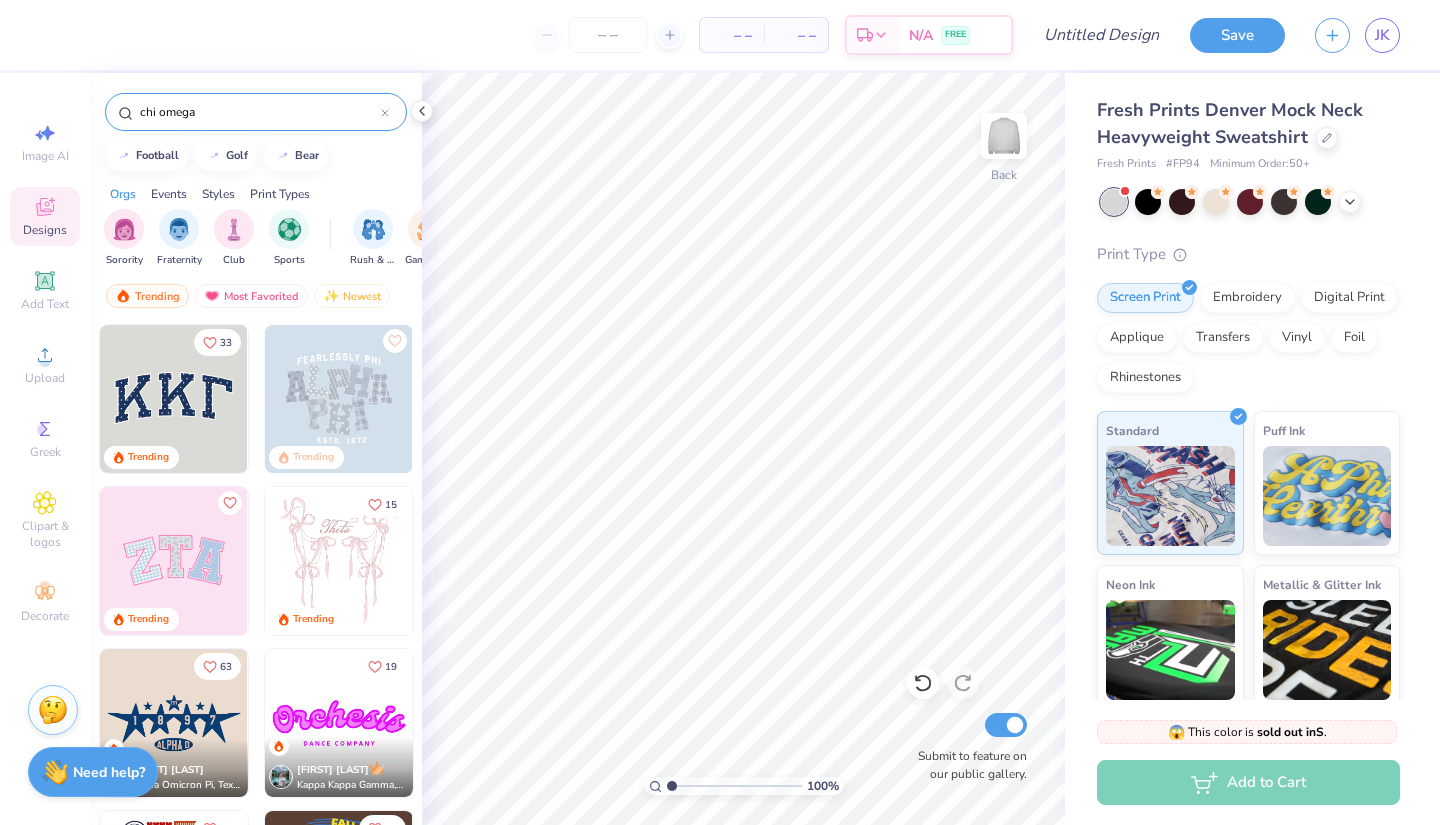 type on "chi omega" 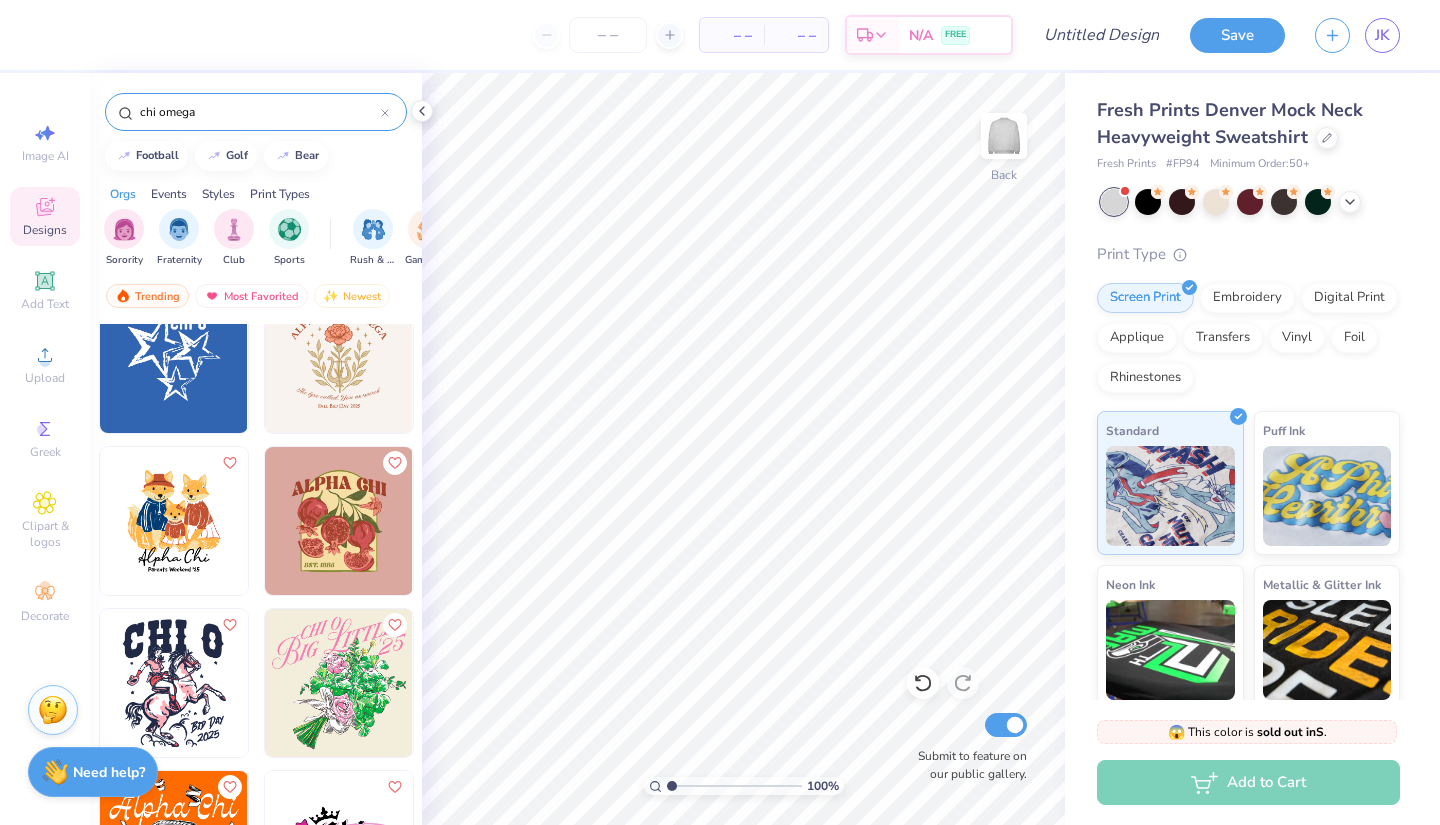 scroll, scrollTop: 0, scrollLeft: 0, axis: both 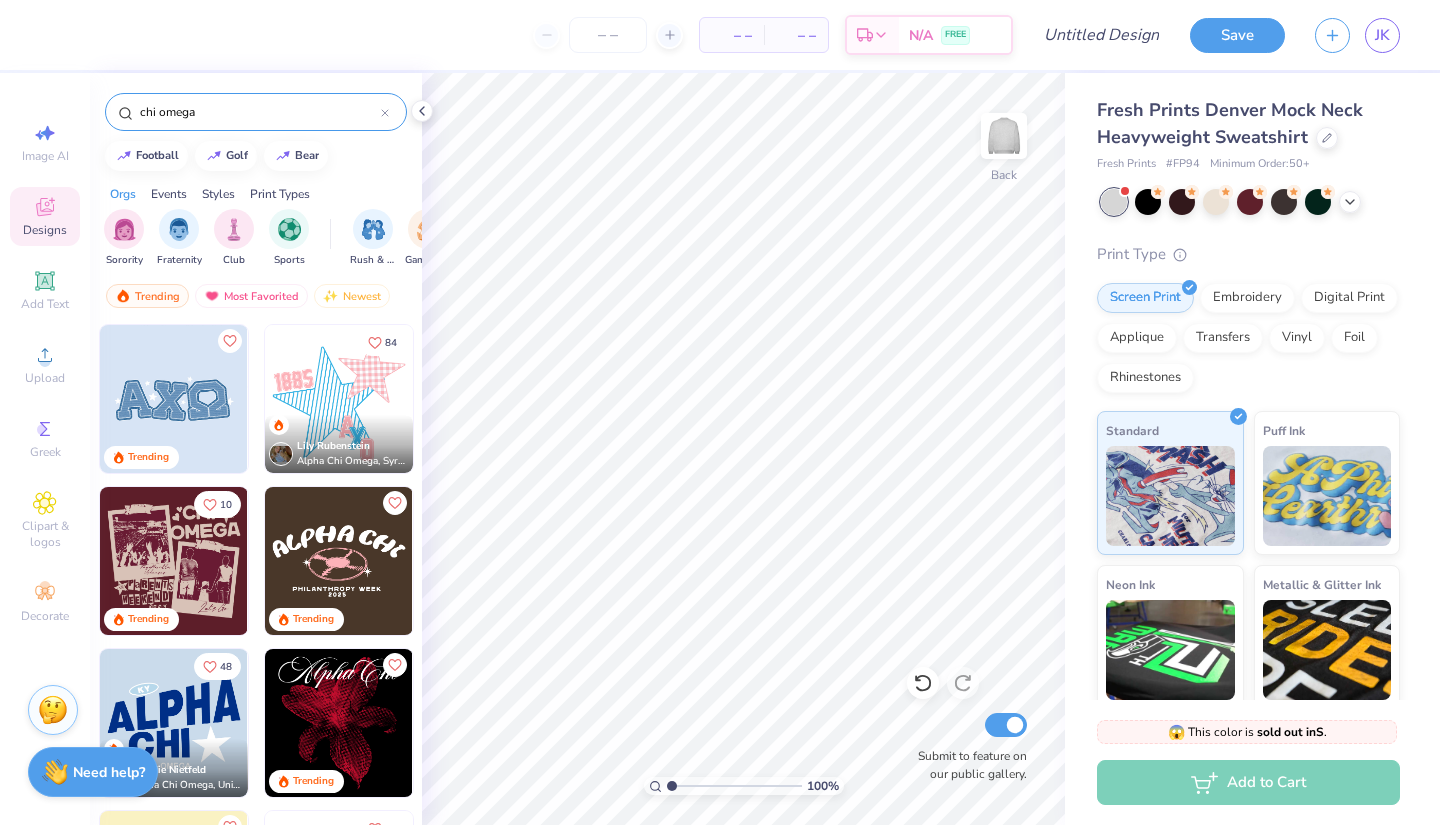 click on "chi omega" at bounding box center (259, 112) 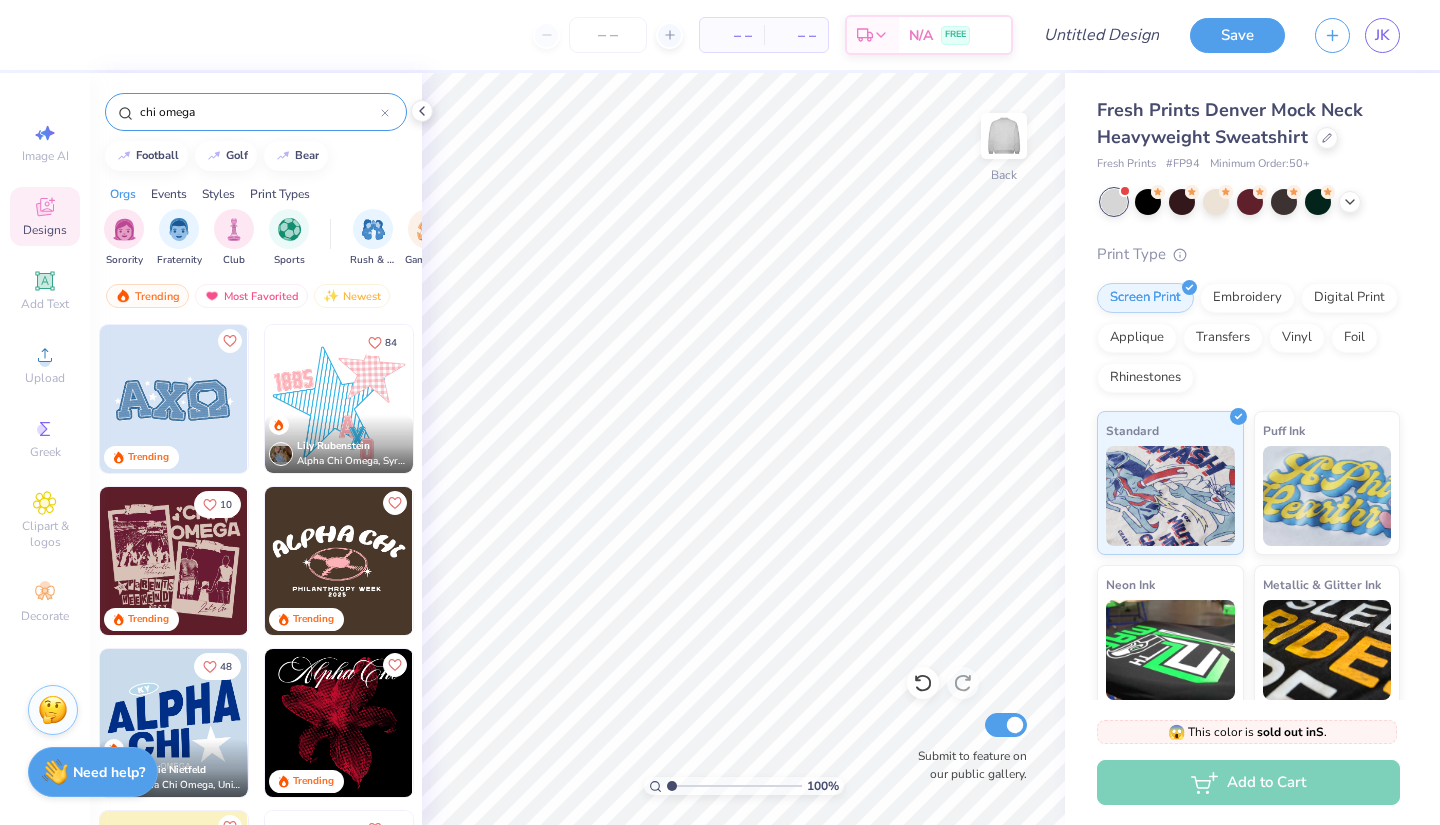 click 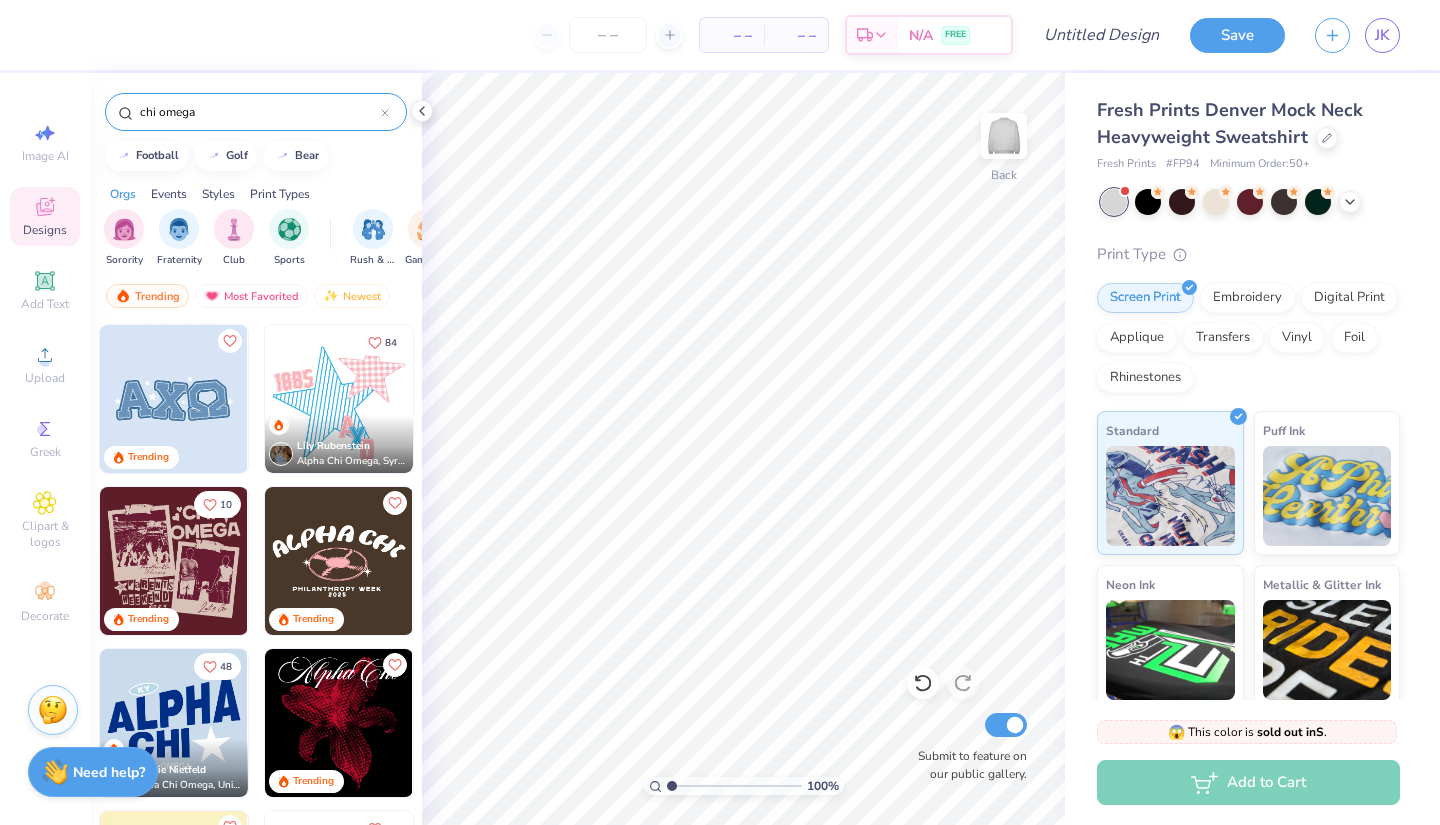 type 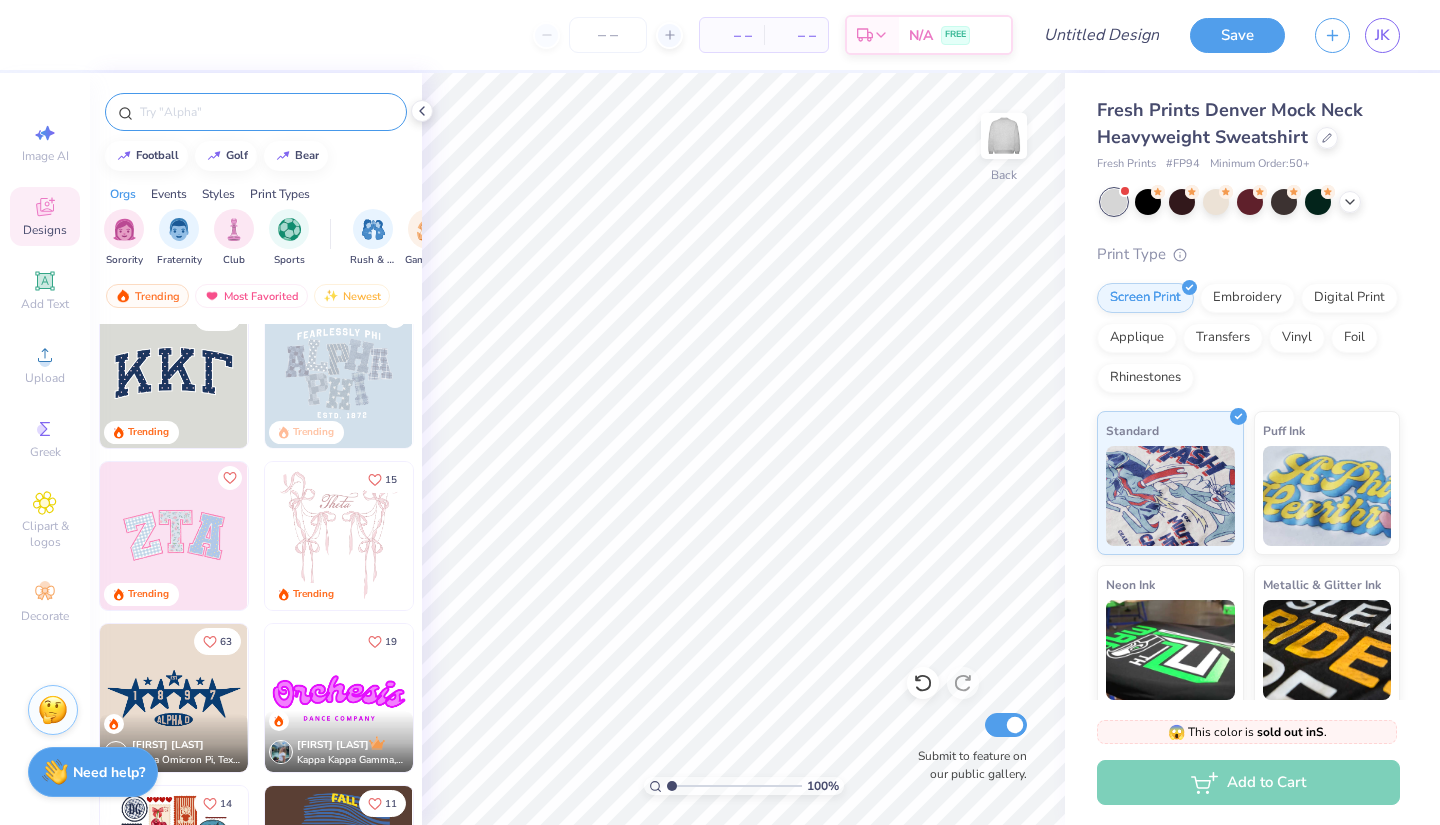scroll, scrollTop: 0, scrollLeft: 0, axis: both 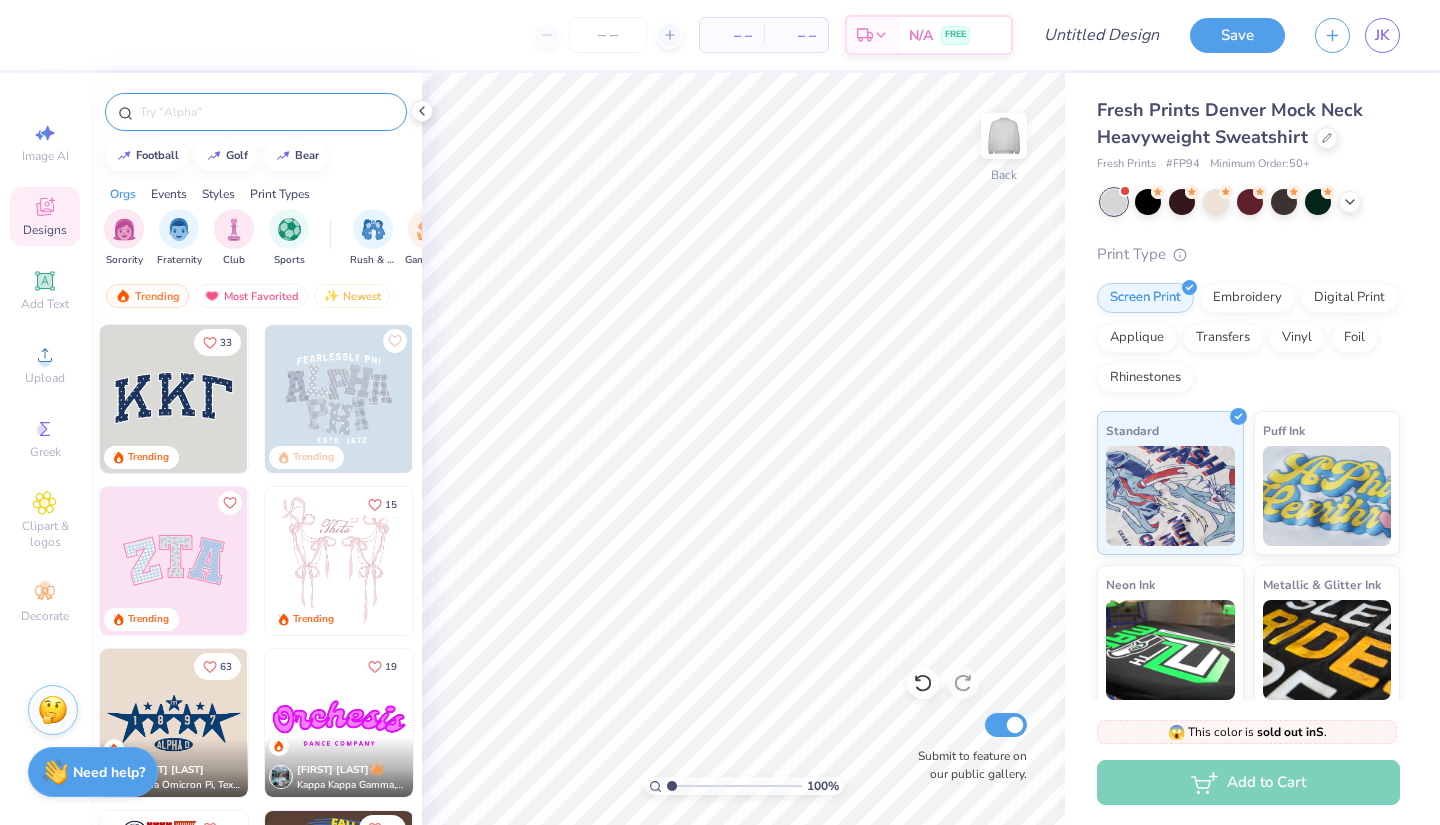 click at bounding box center (174, 399) 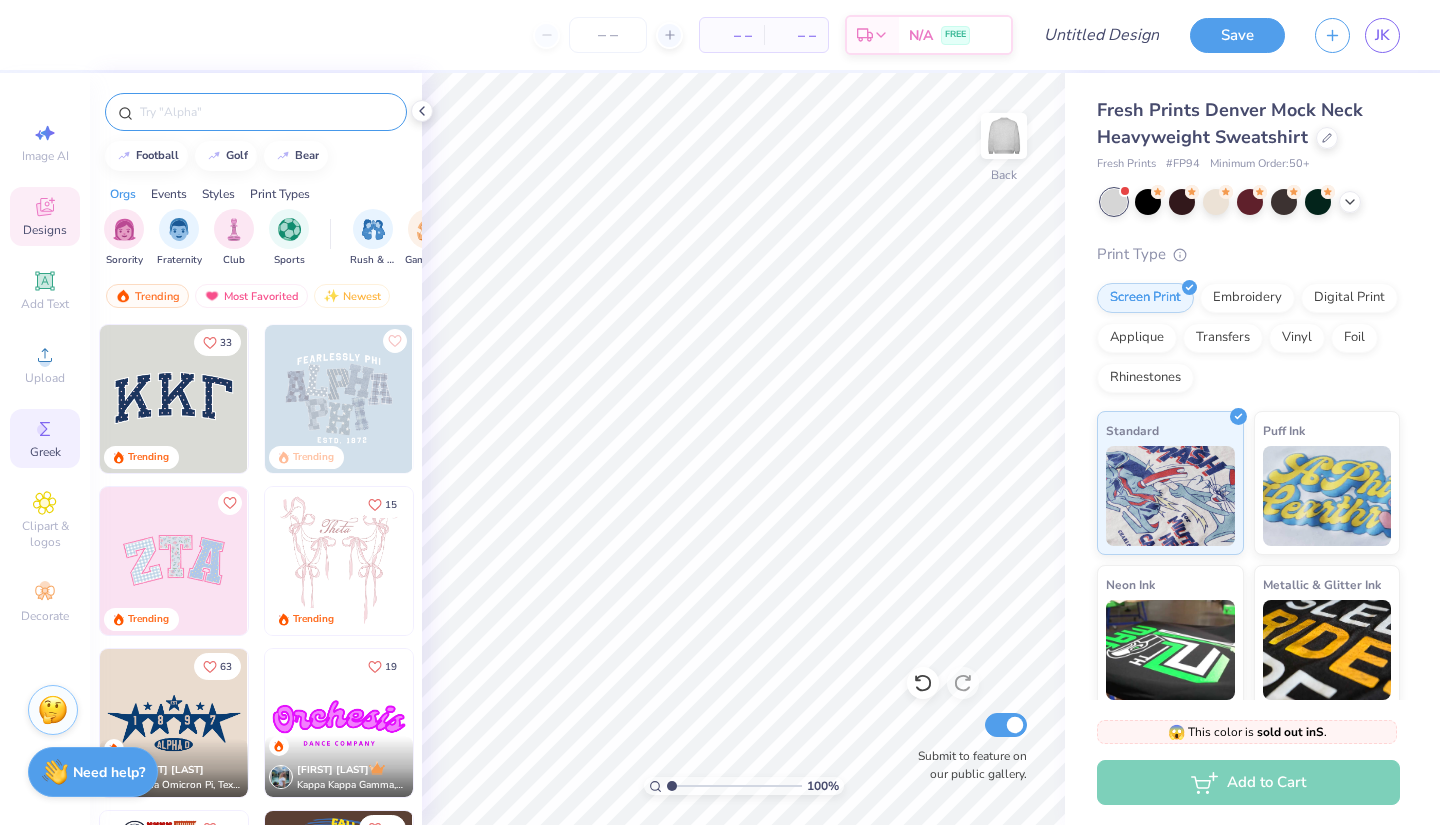 click on "Greek" at bounding box center (45, 452) 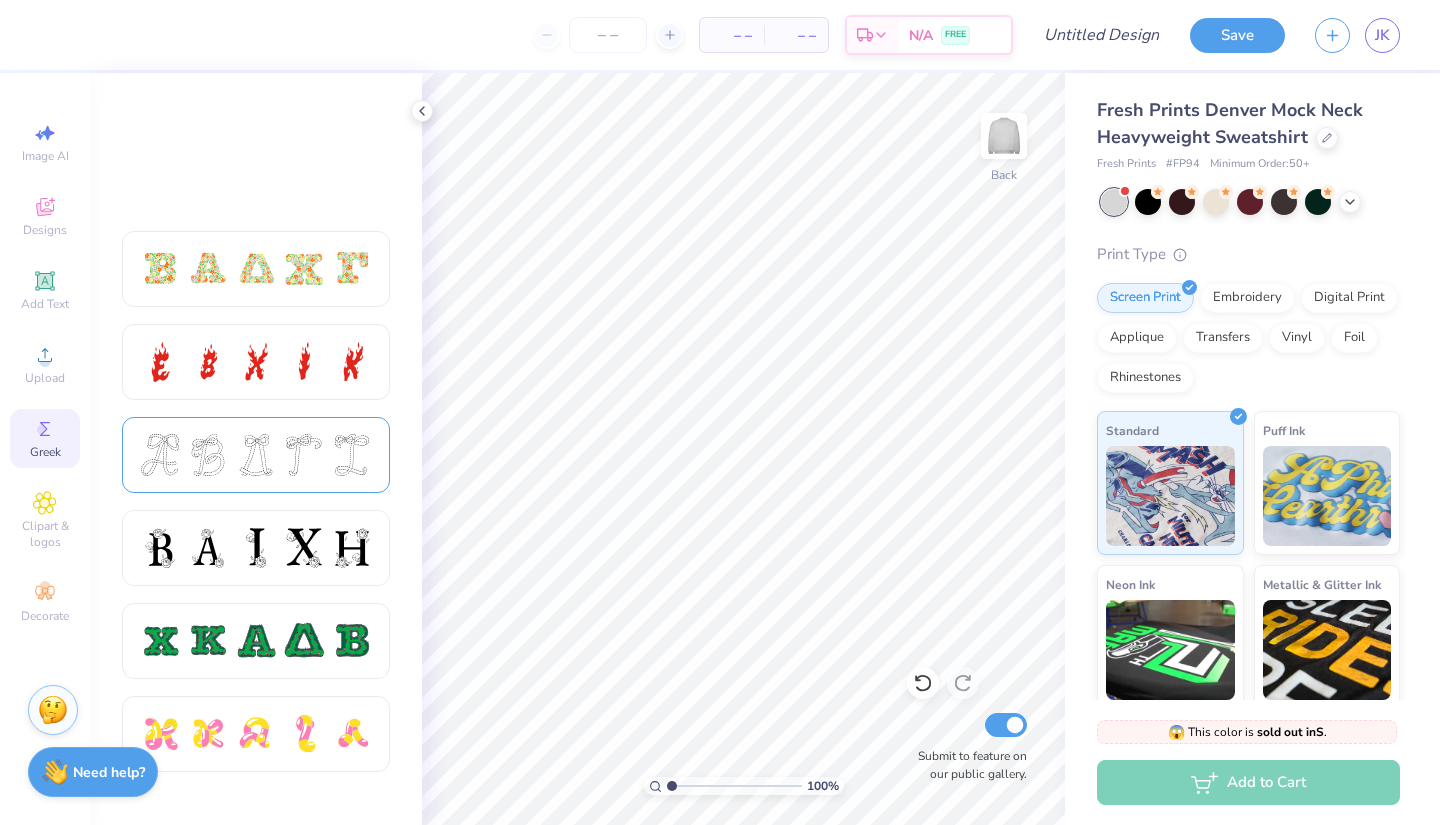 scroll, scrollTop: 793, scrollLeft: 0, axis: vertical 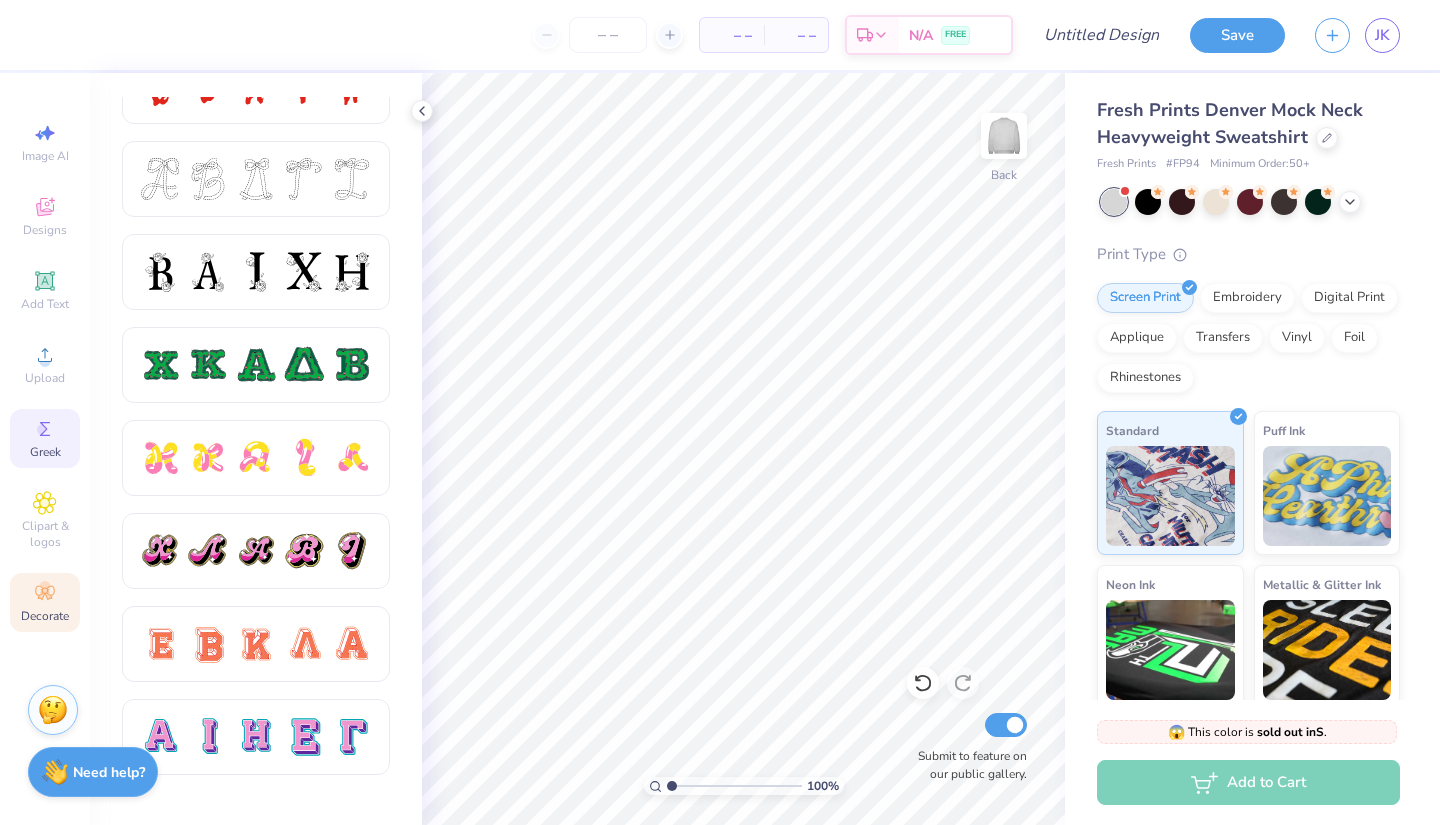 click 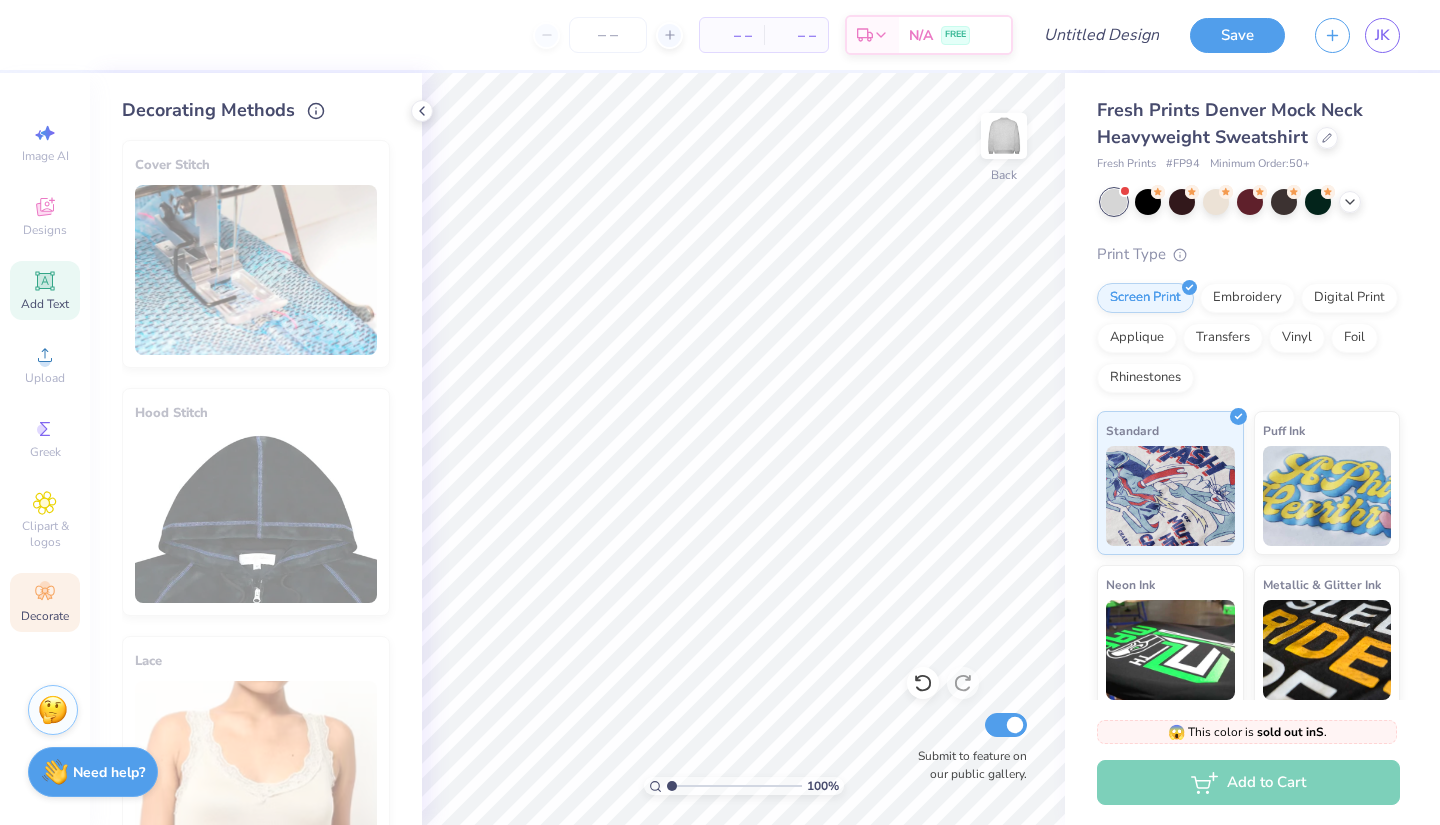 click 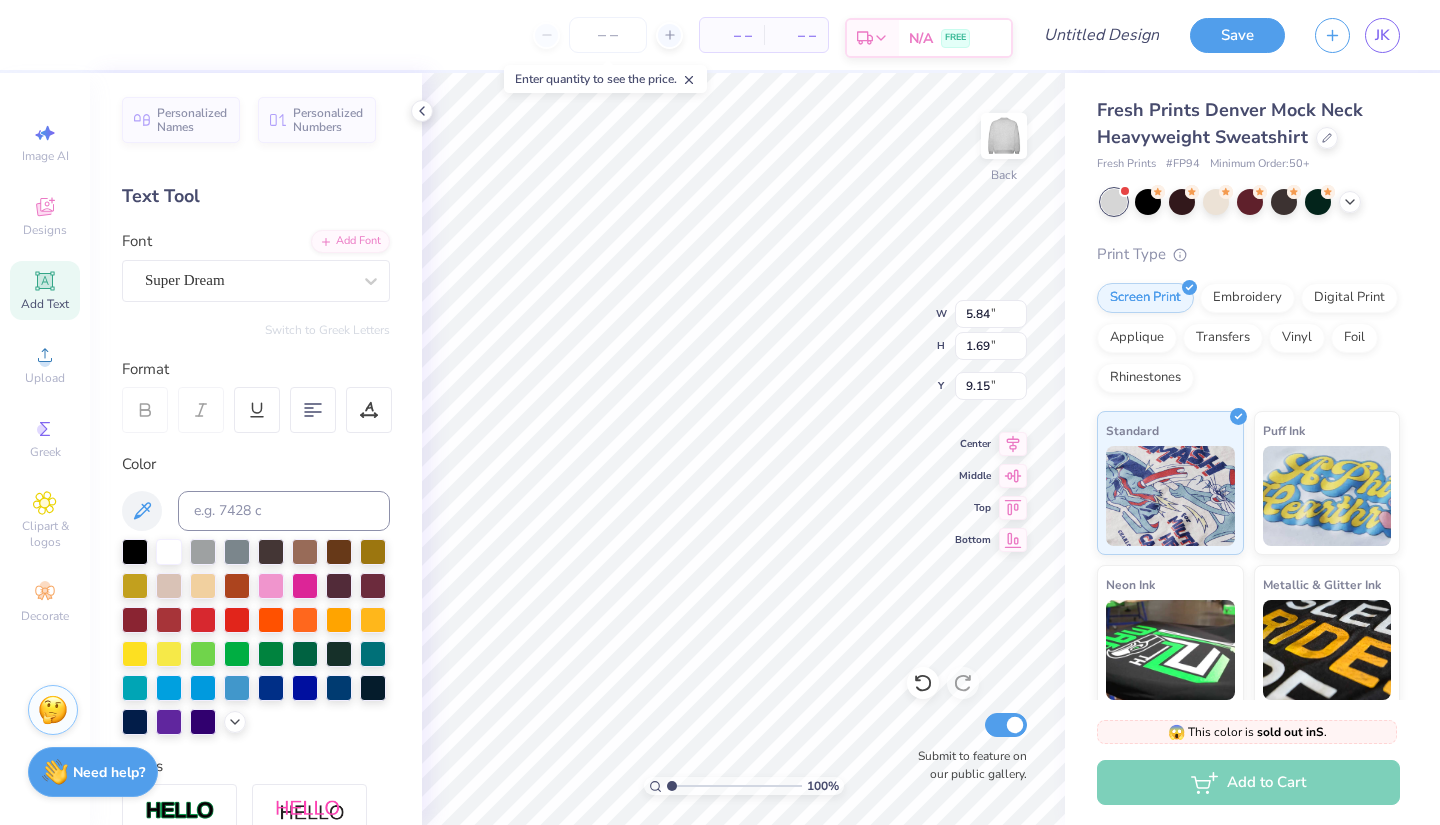 click on "N/A FREE" at bounding box center [955, 38] 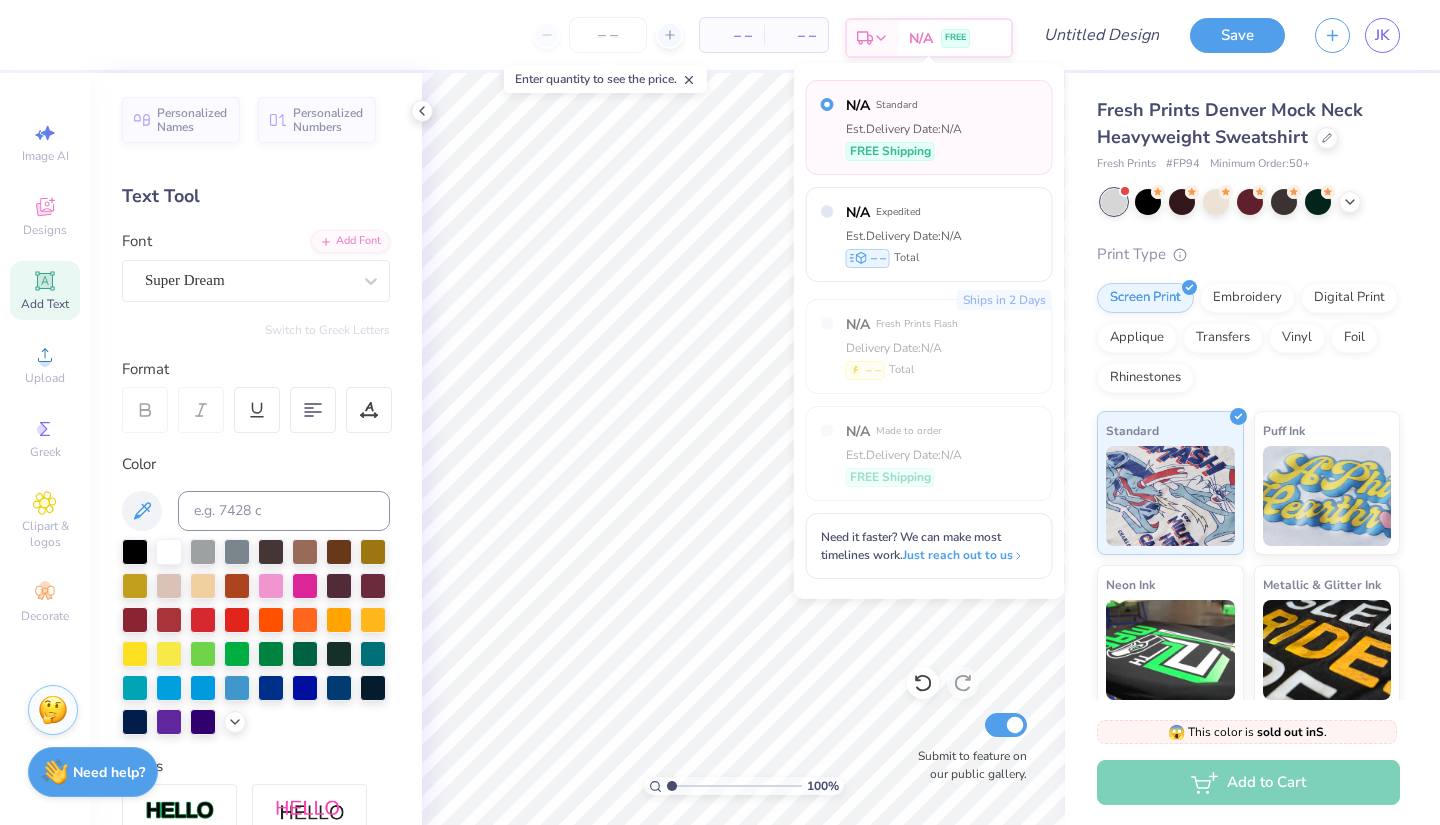 click 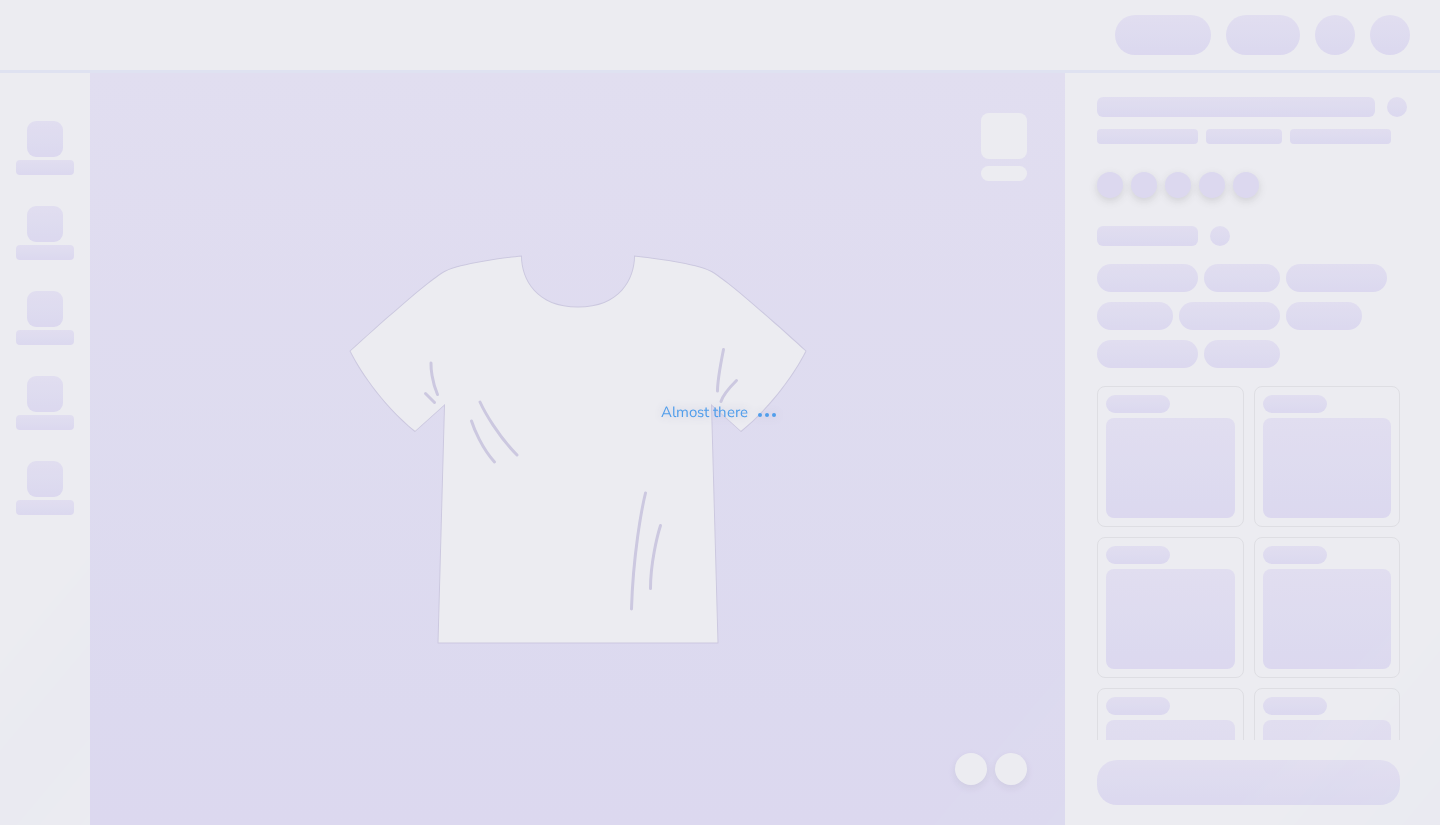 scroll, scrollTop: 0, scrollLeft: 0, axis: both 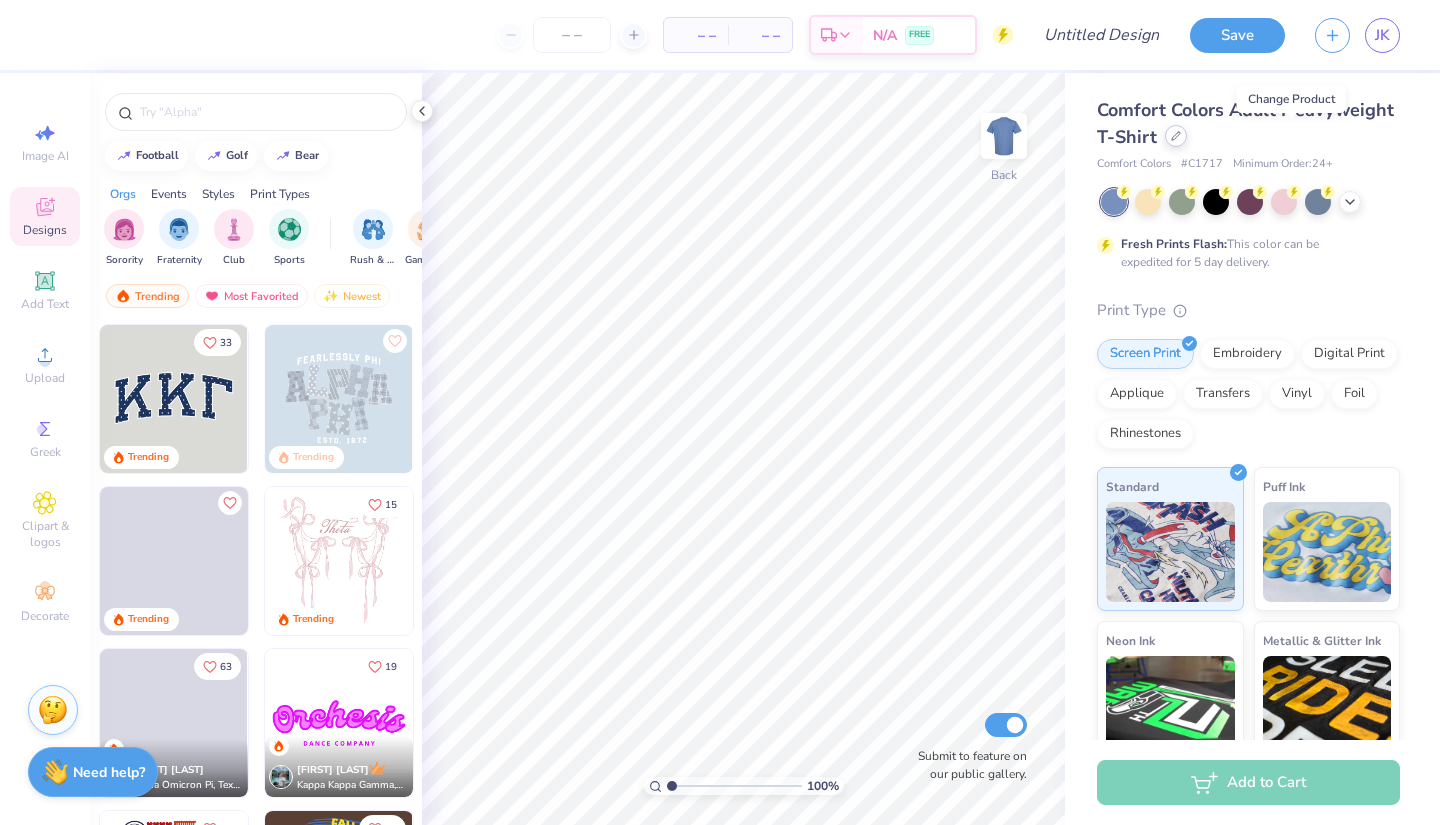 click 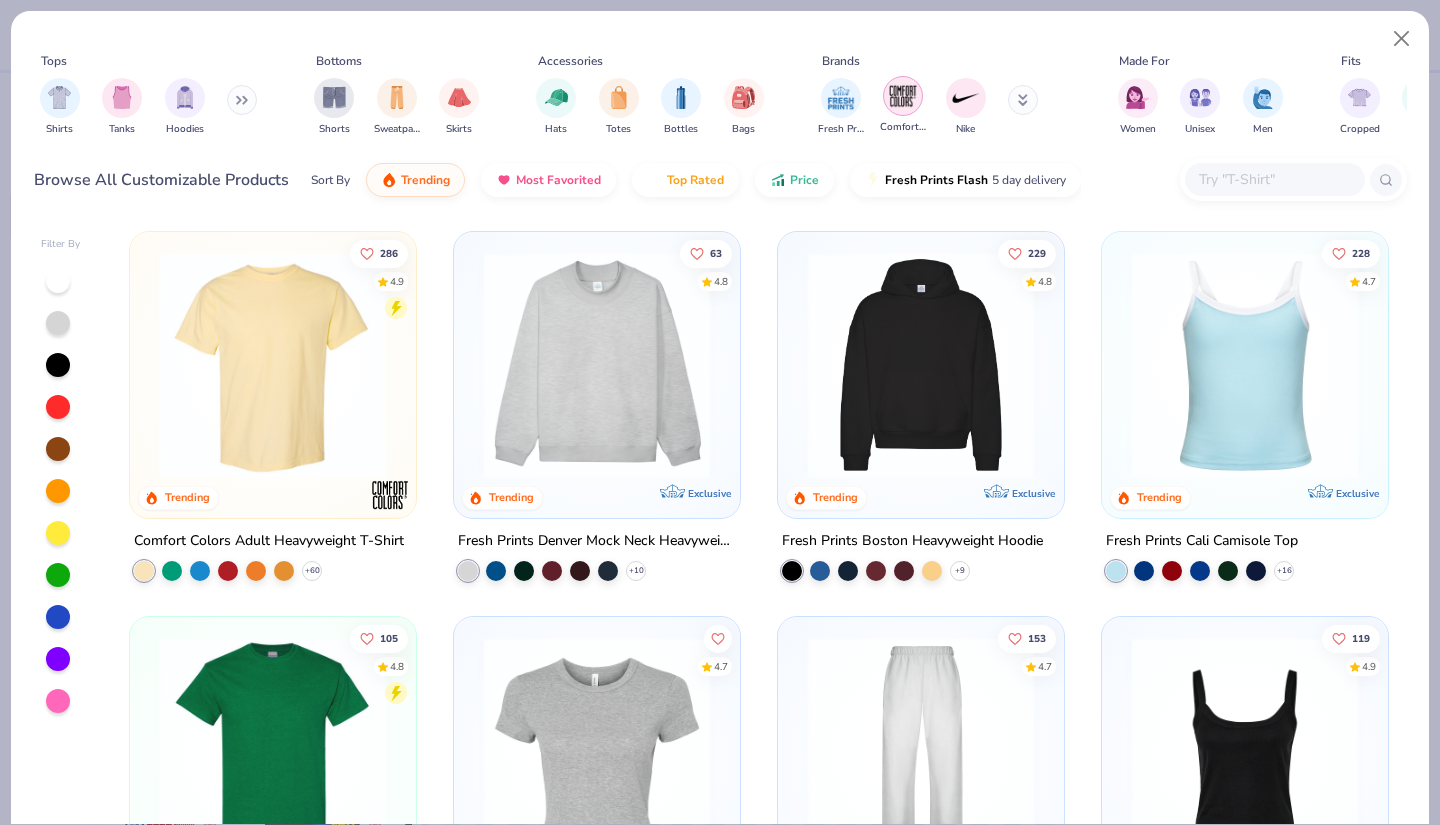 click at bounding box center [903, 96] 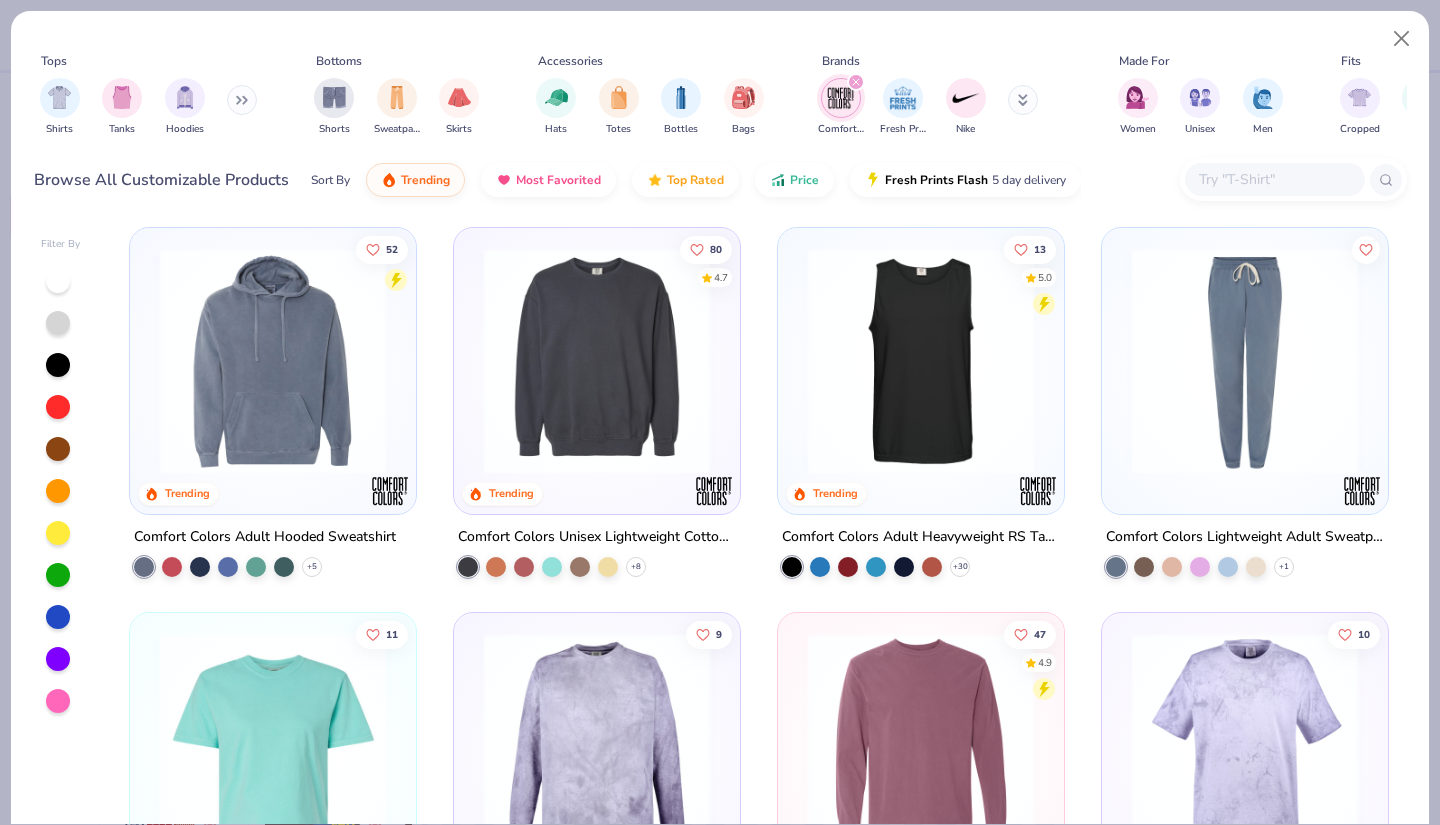 scroll, scrollTop: 0, scrollLeft: 0, axis: both 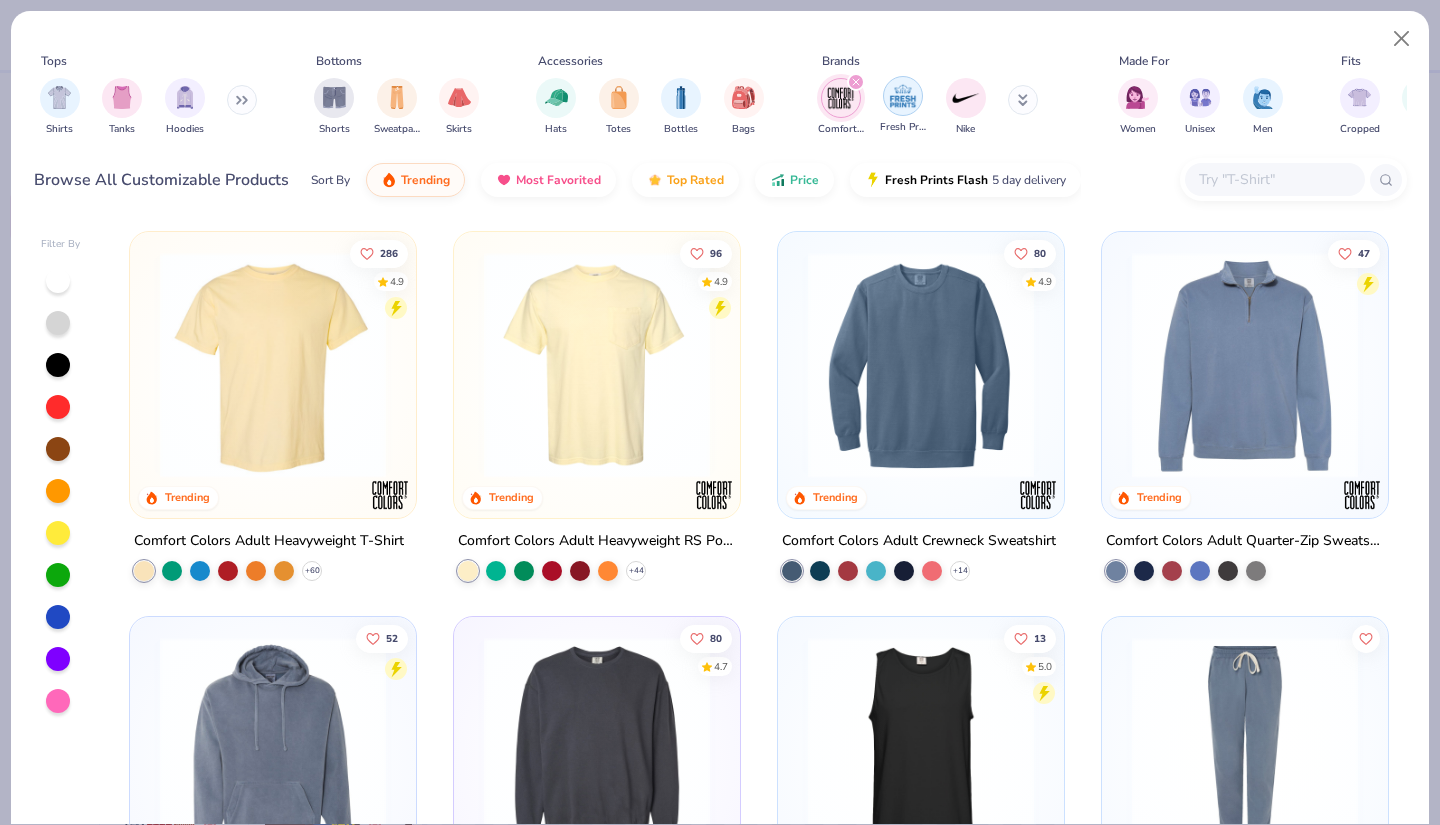 click at bounding box center [903, 96] 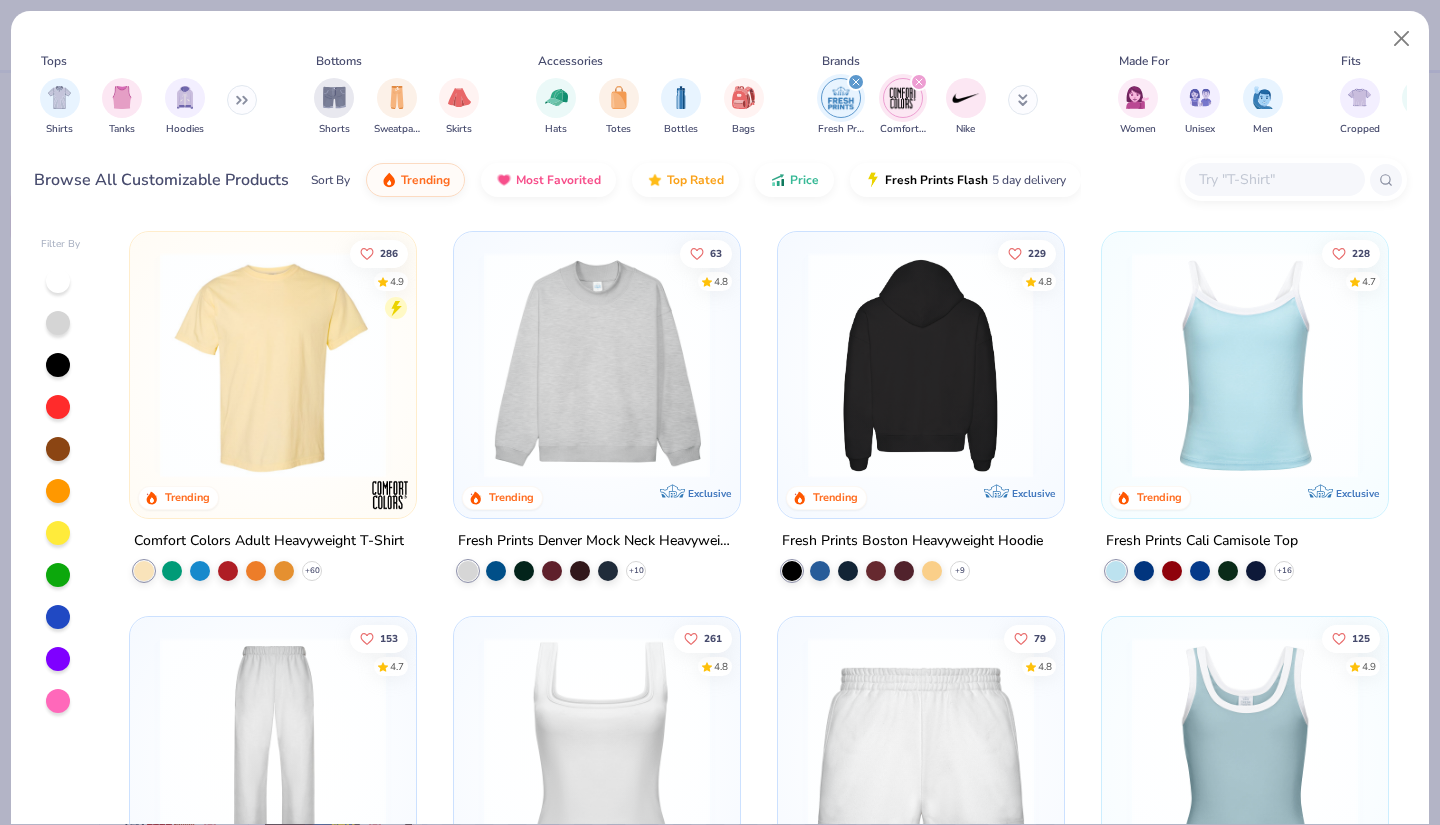 click at bounding box center [921, 365] 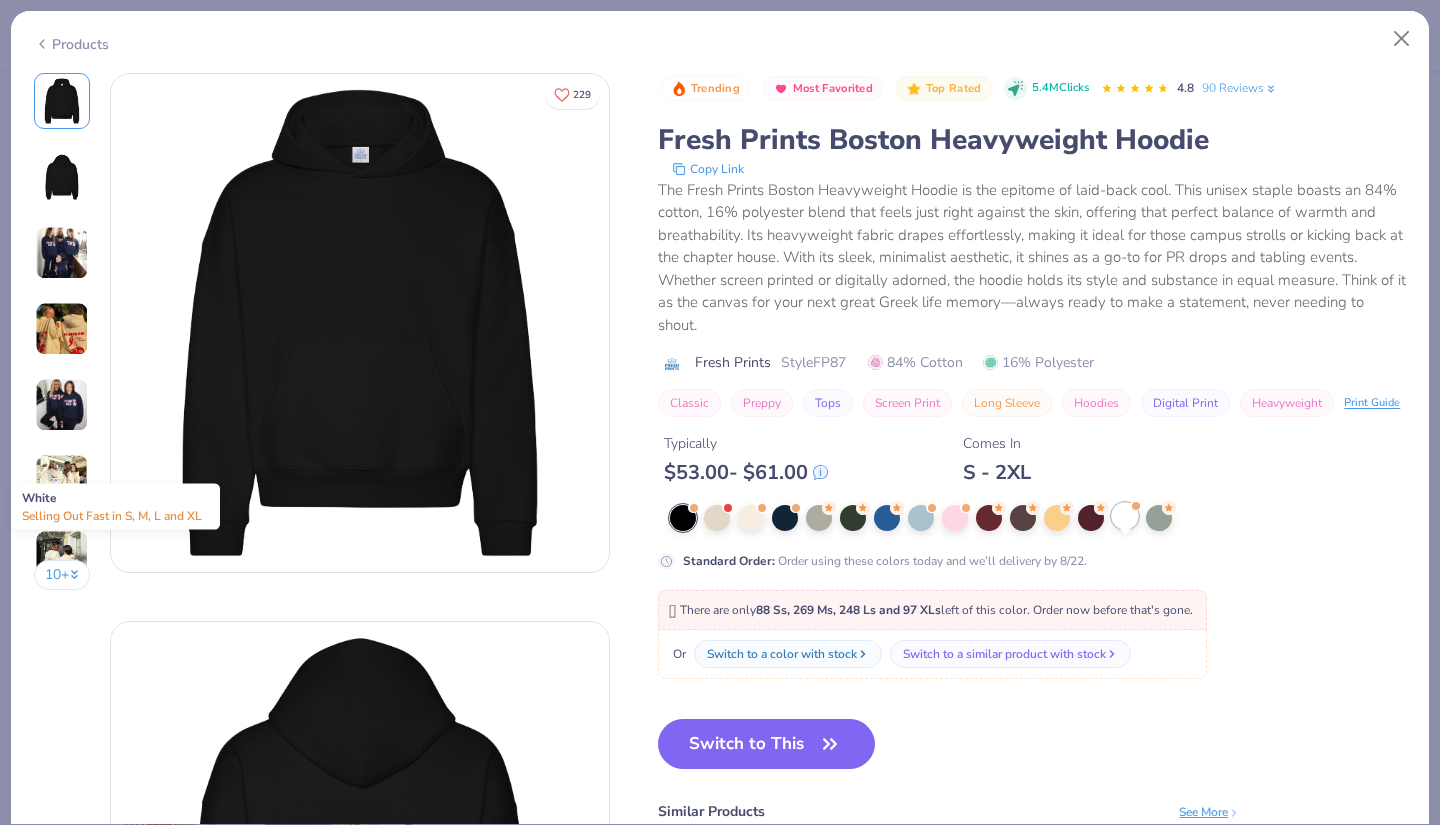 click at bounding box center (1125, 516) 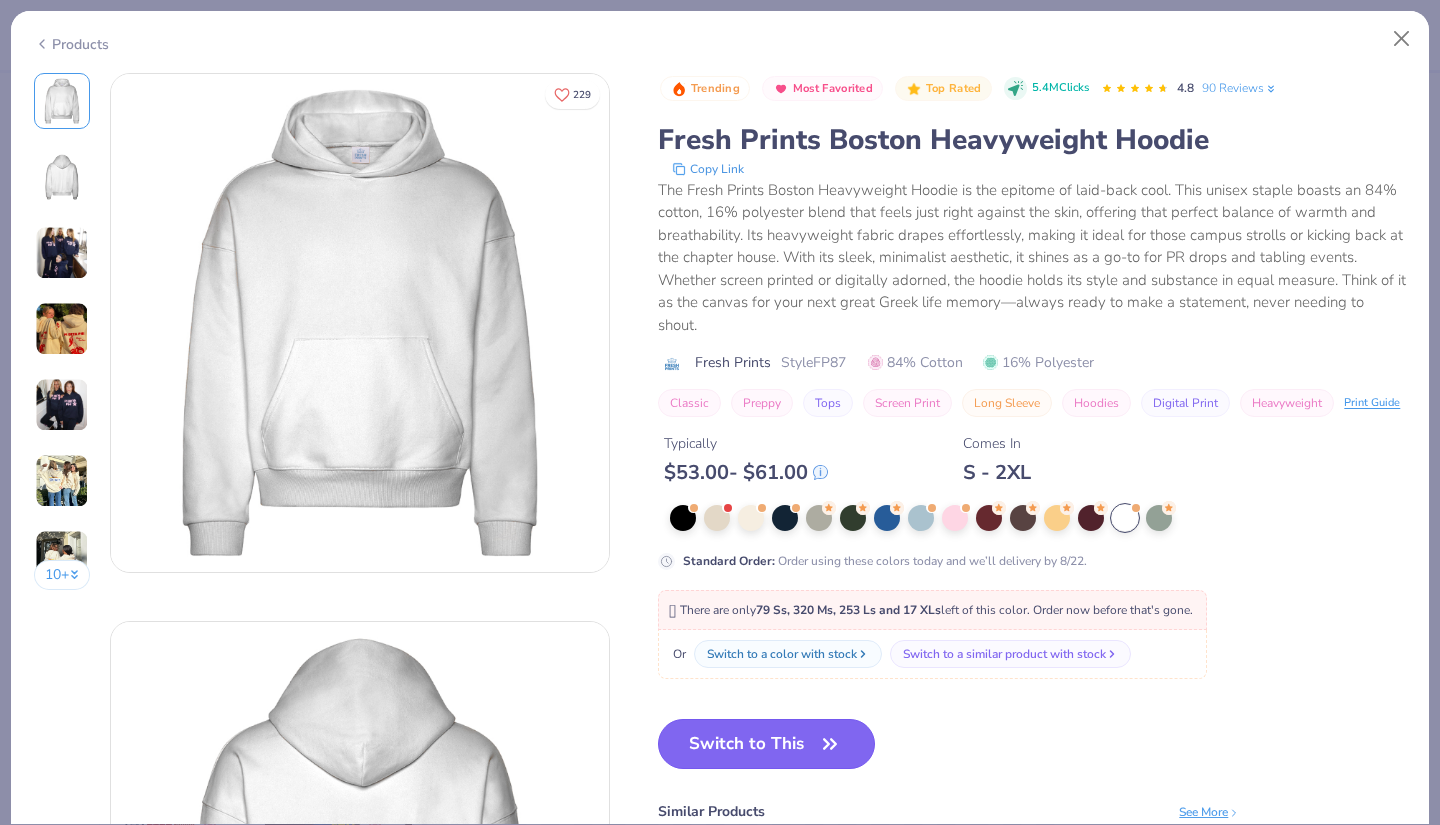 click on "Switch to This" at bounding box center (766, 744) 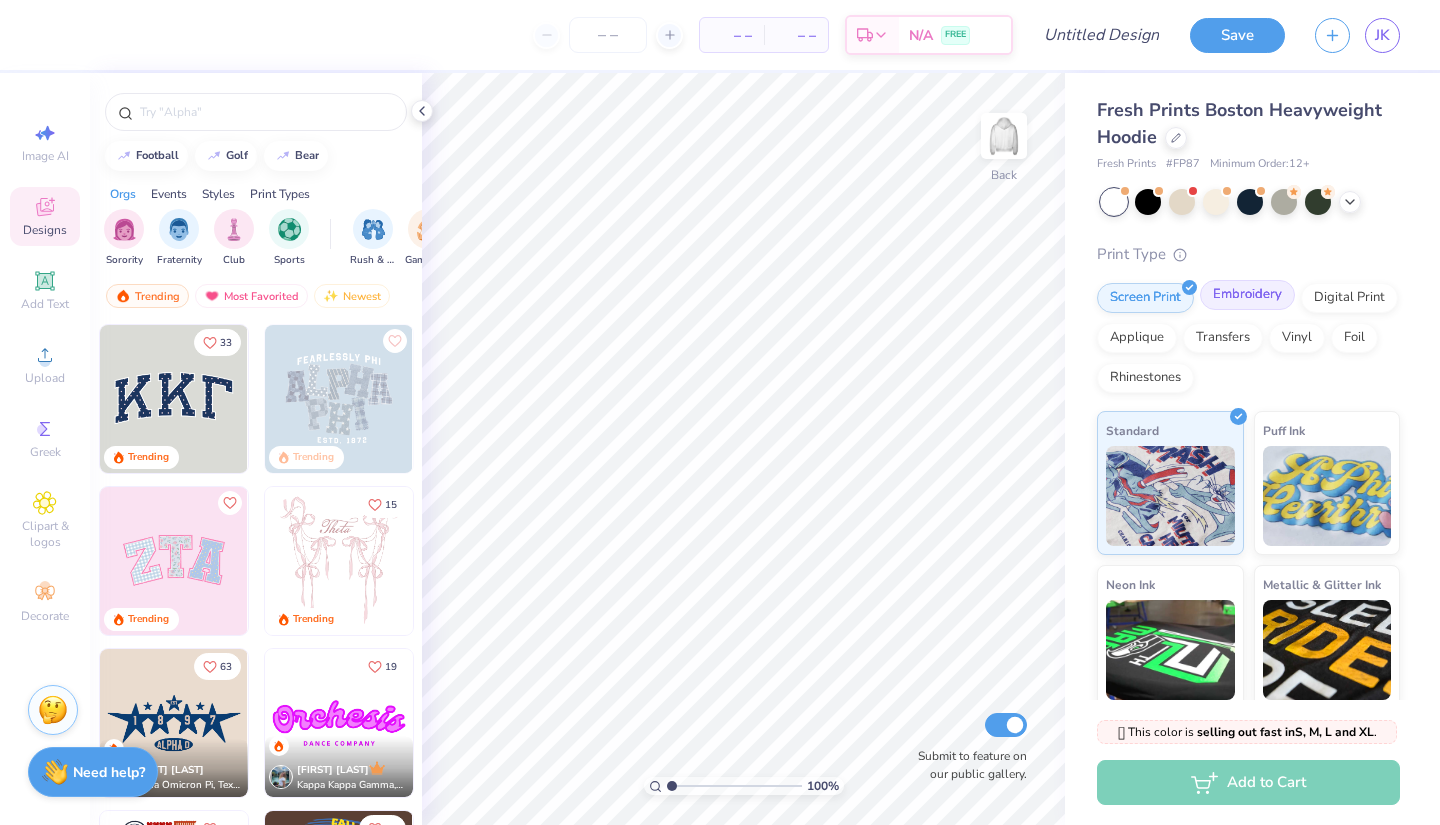 click on "Embroidery" at bounding box center [1247, 295] 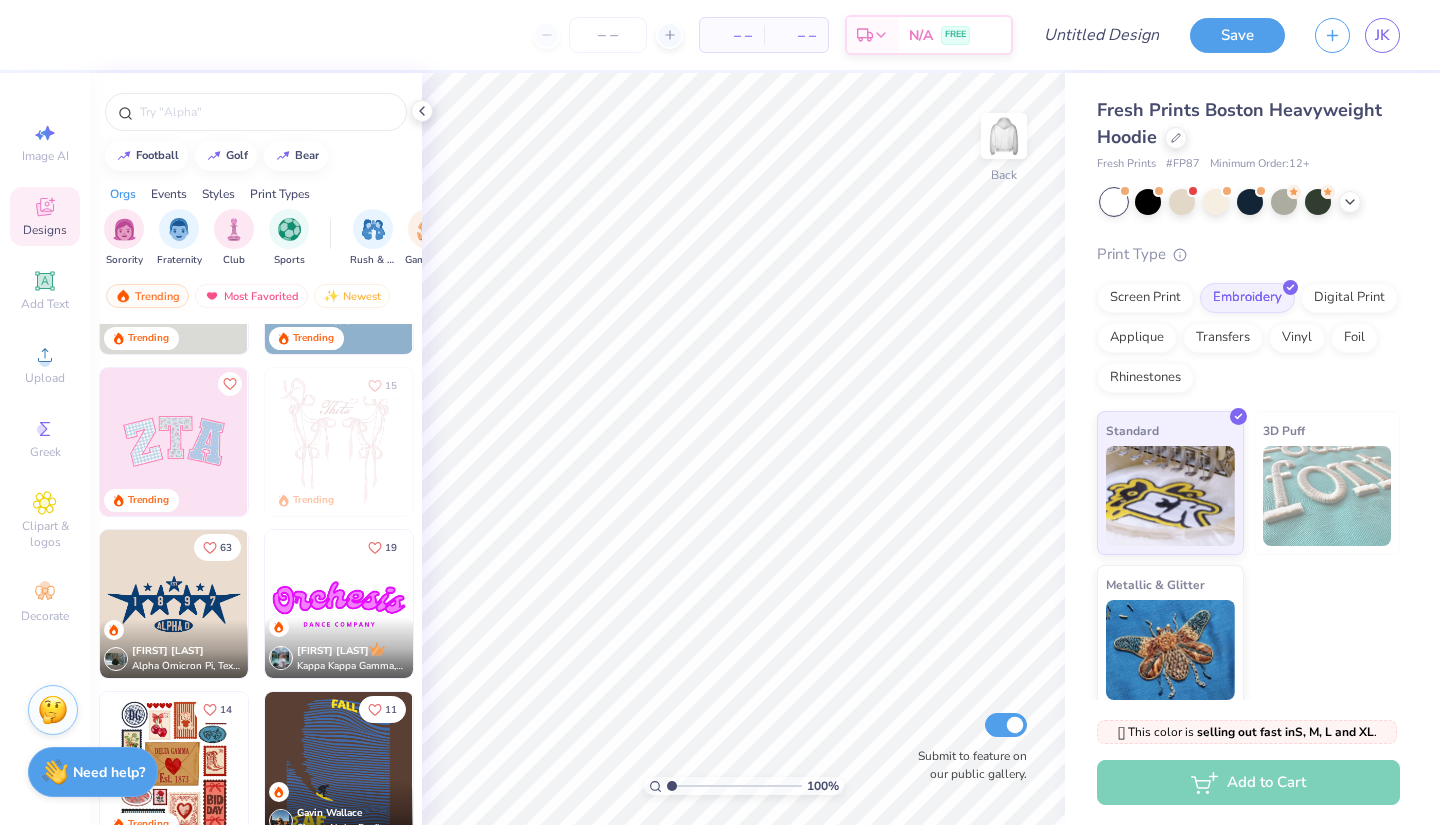 scroll, scrollTop: 0, scrollLeft: 0, axis: both 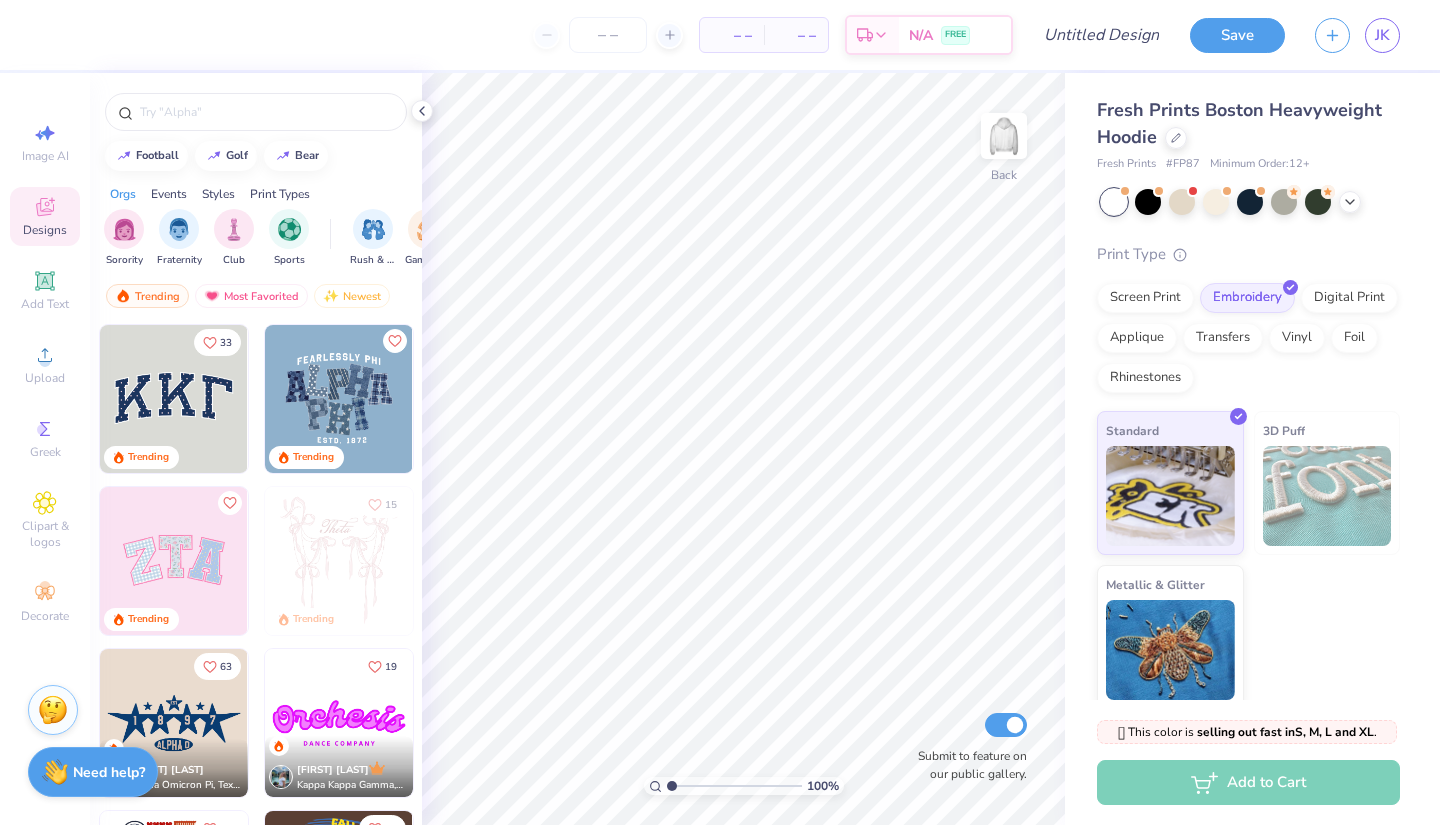 click at bounding box center [174, 399] 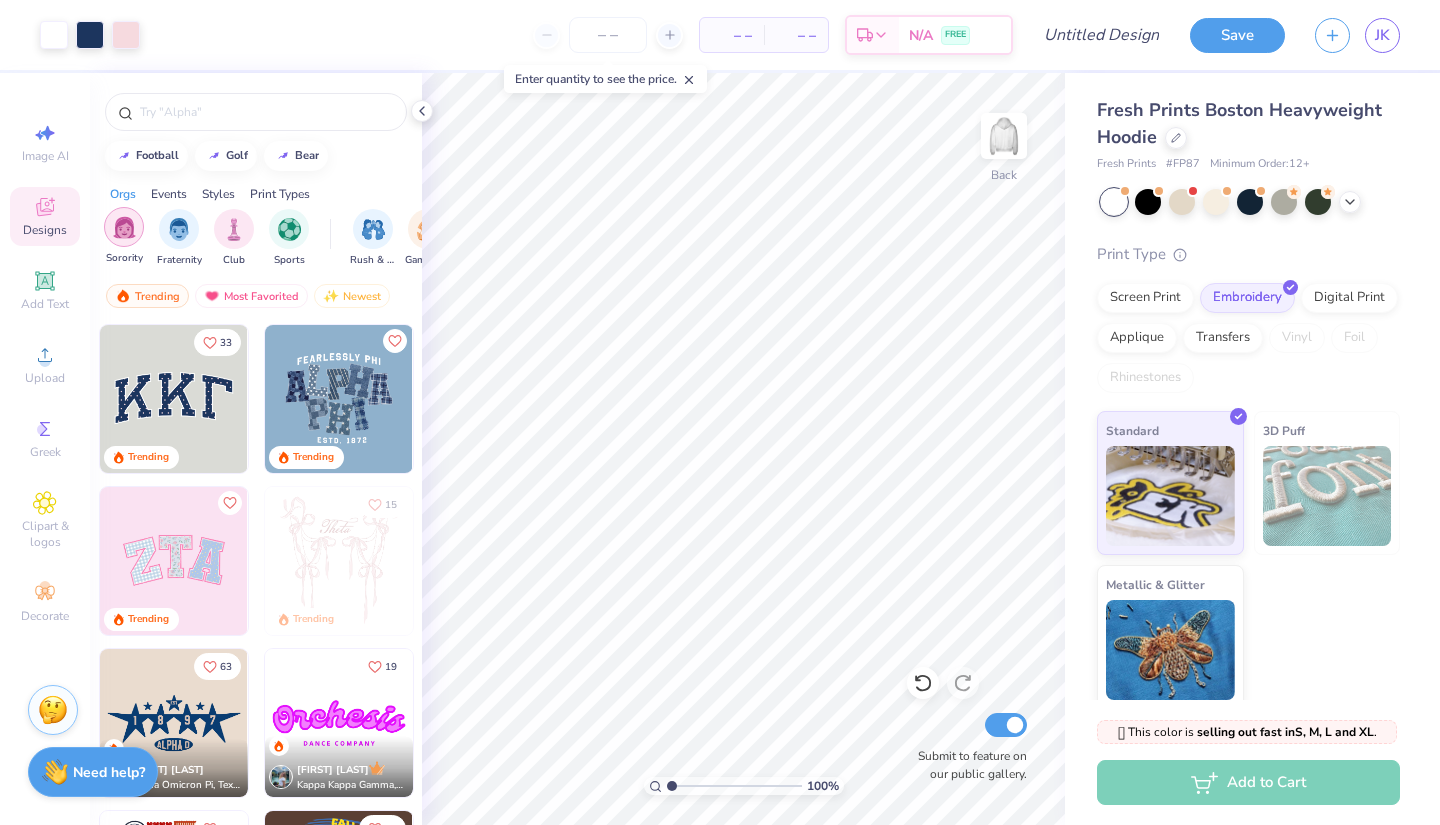 click at bounding box center [124, 227] 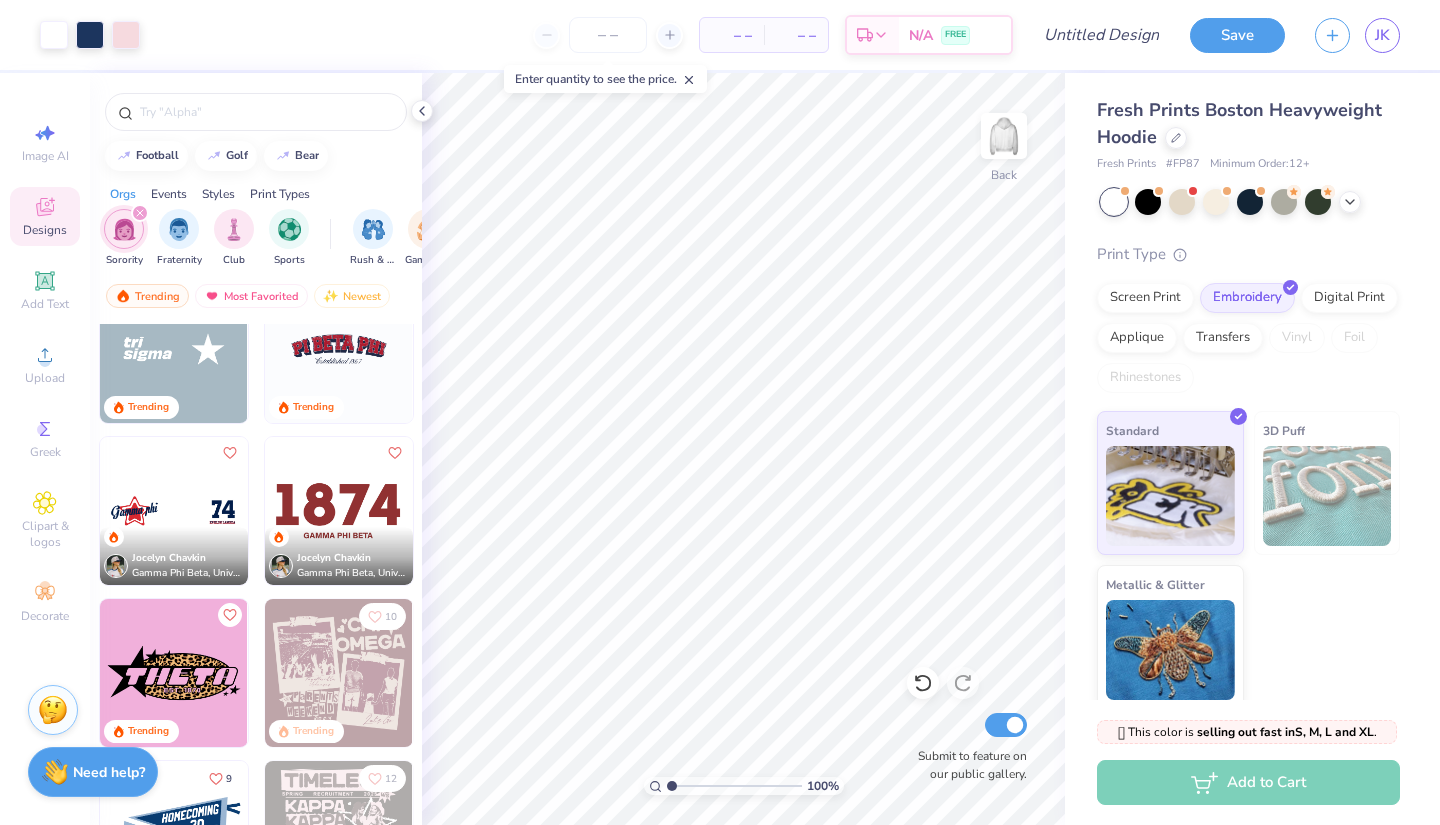 scroll, scrollTop: 2157, scrollLeft: 0, axis: vertical 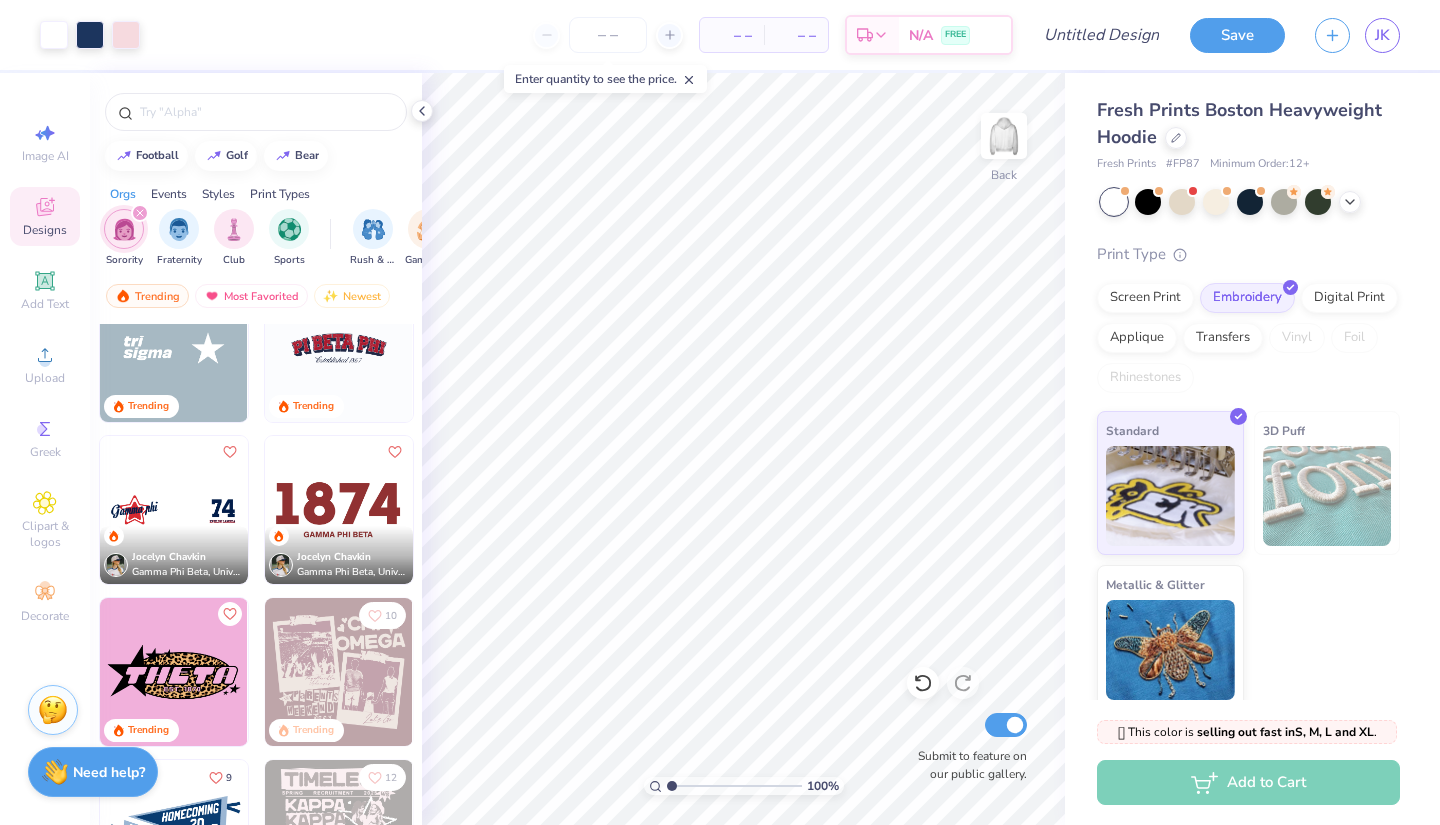 click at bounding box center (339, 348) 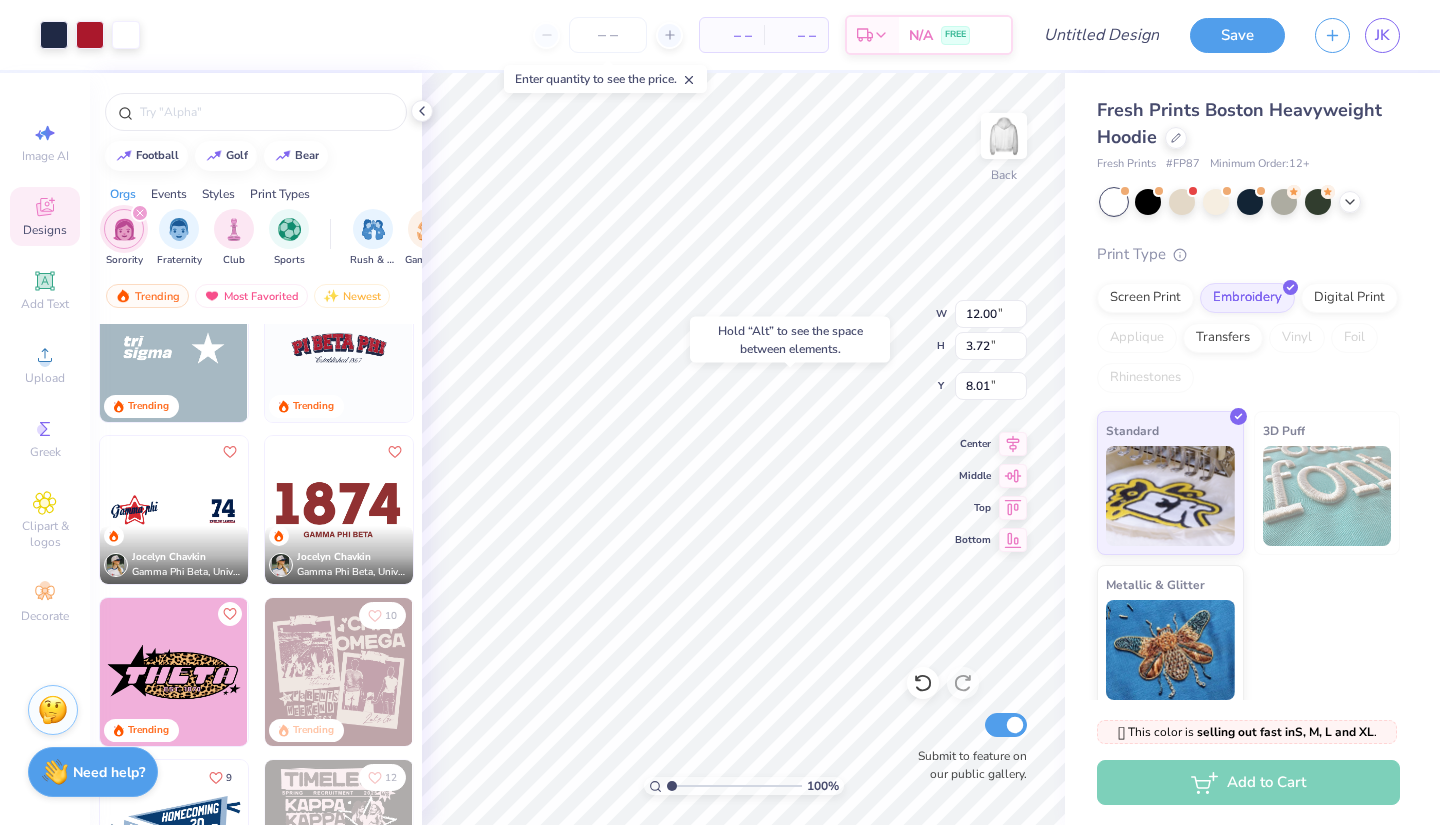 type on "8.01" 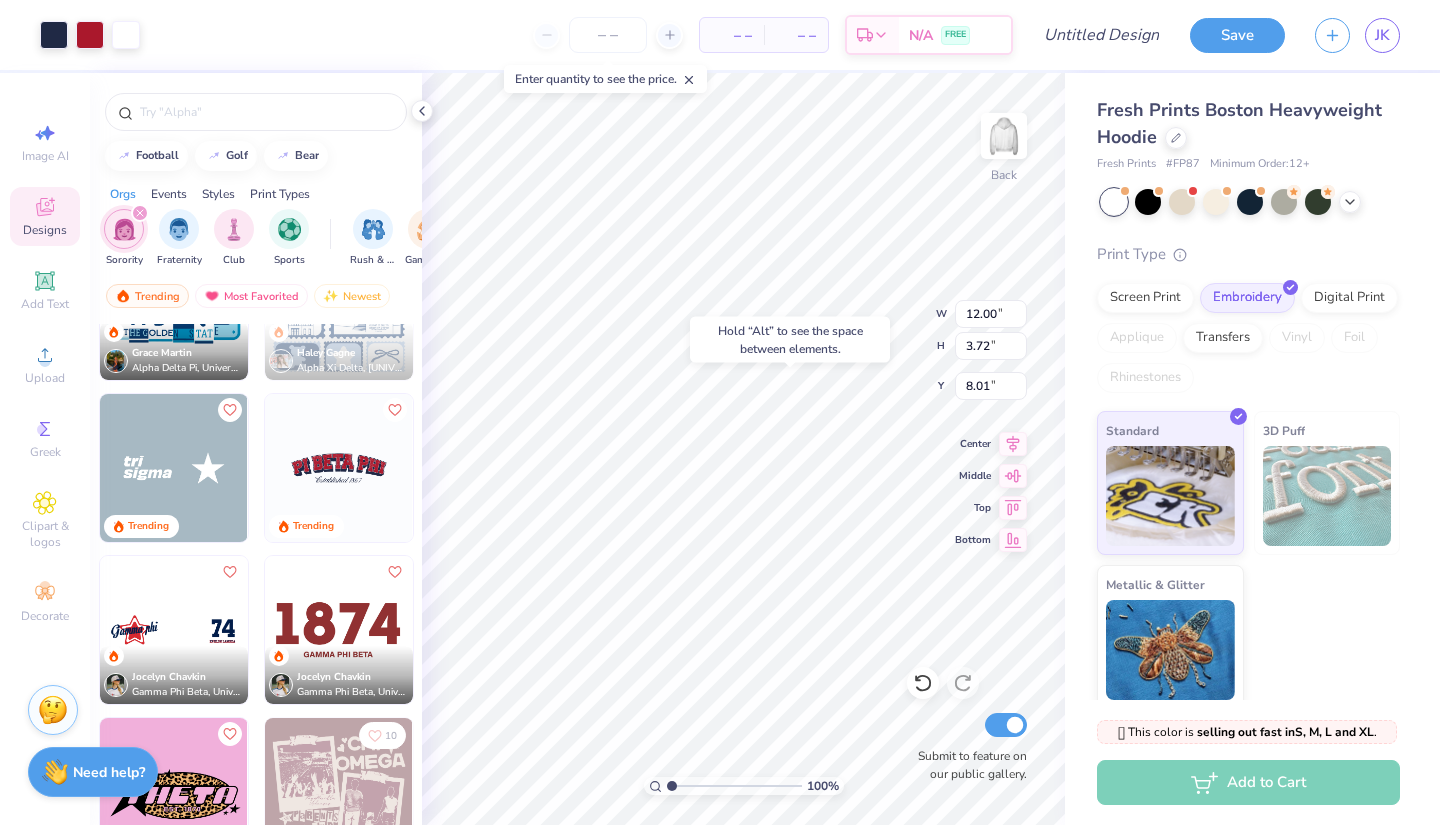 scroll, scrollTop: 2032, scrollLeft: 0, axis: vertical 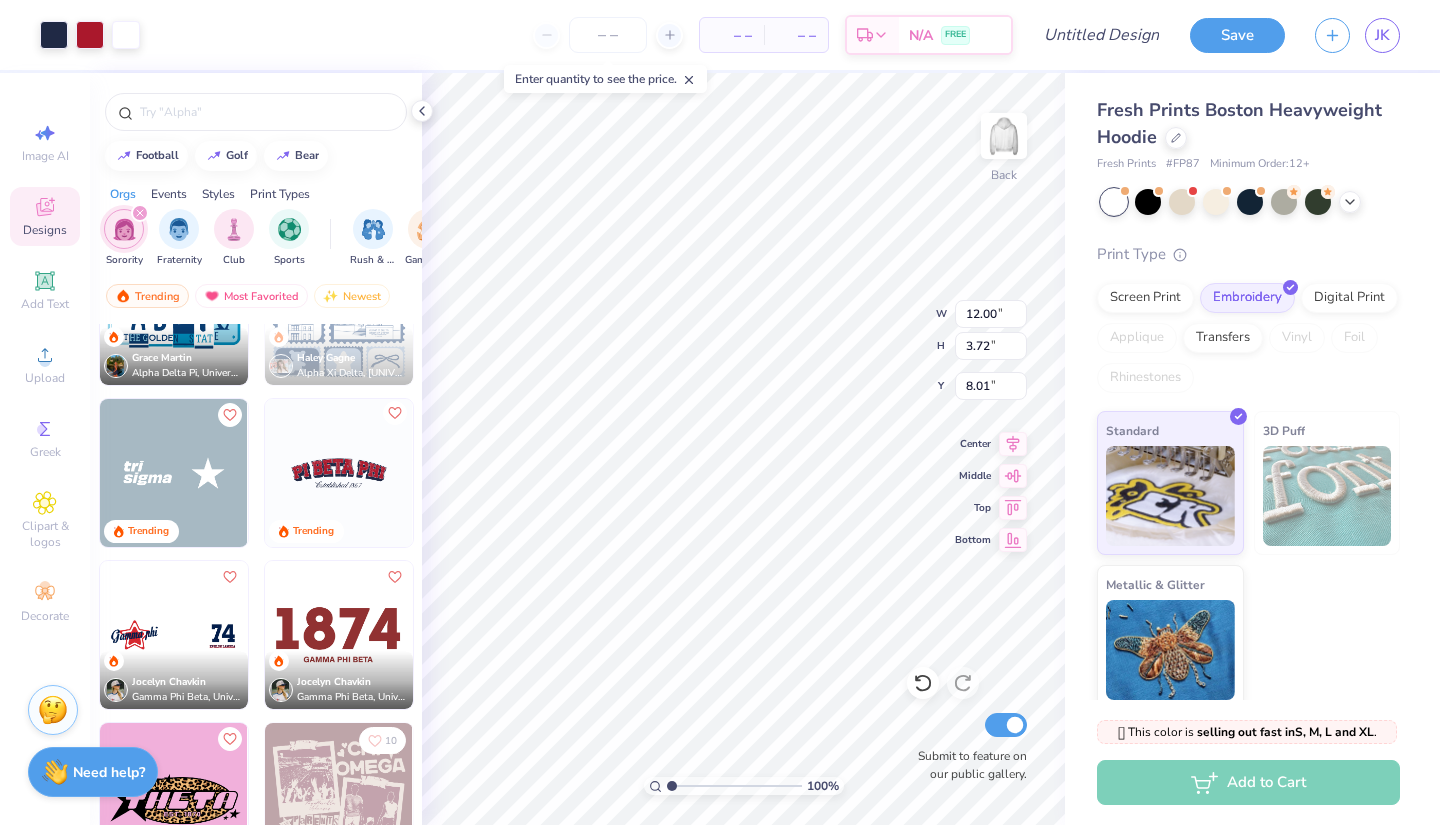 click 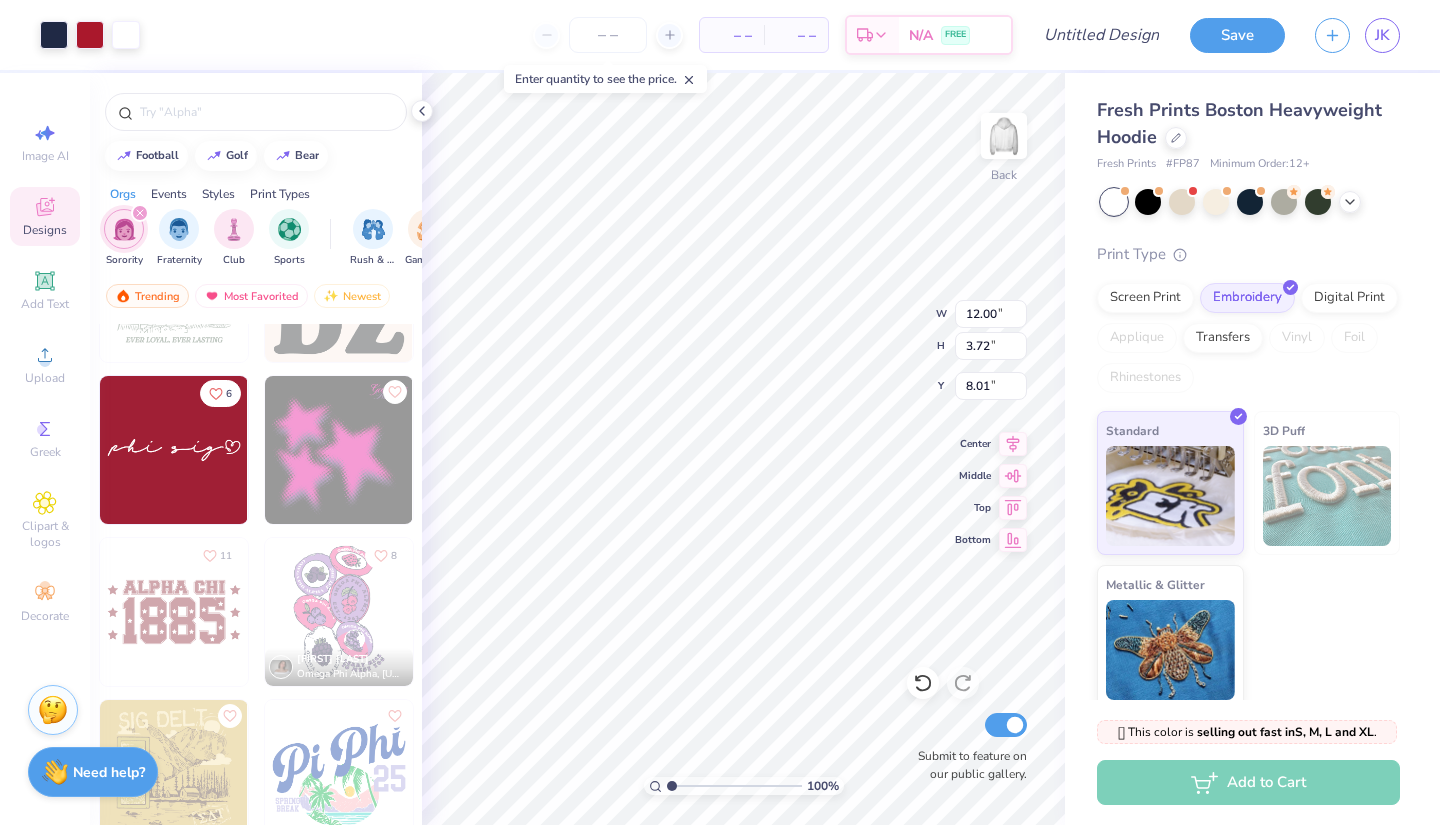 scroll, scrollTop: 8379, scrollLeft: 0, axis: vertical 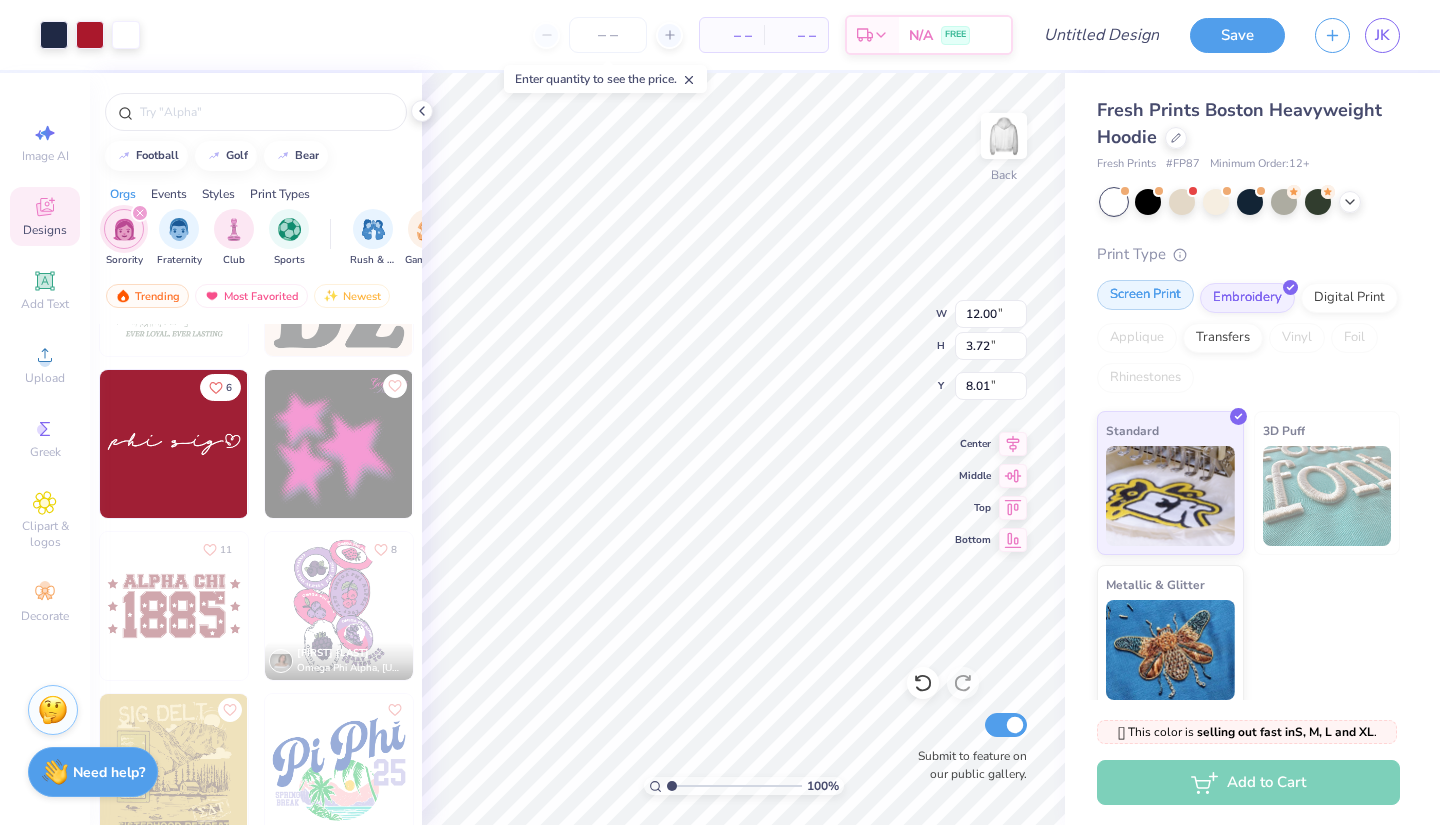 click on "Screen Print" at bounding box center (1145, 295) 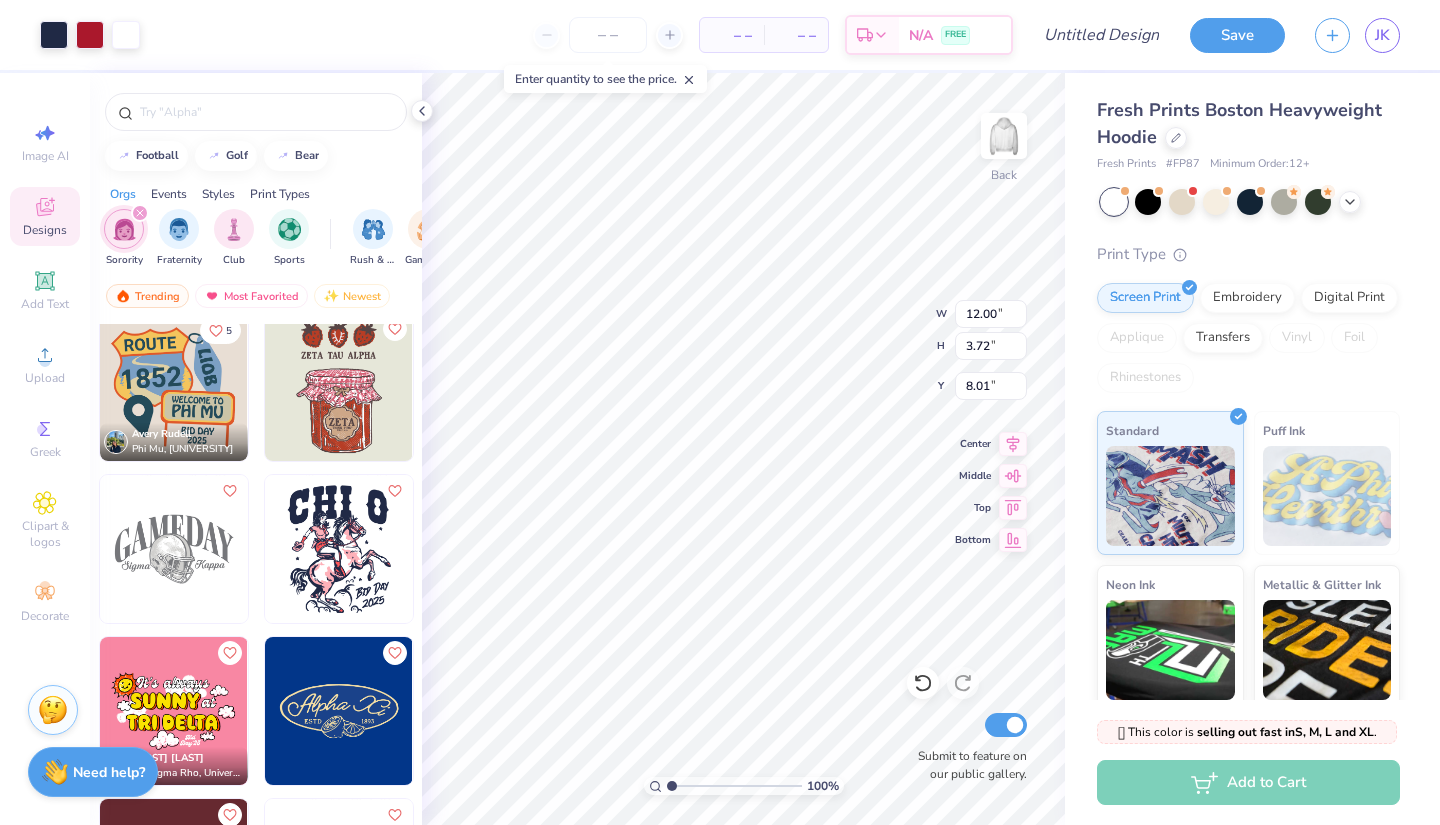 scroll, scrollTop: 15565, scrollLeft: 0, axis: vertical 